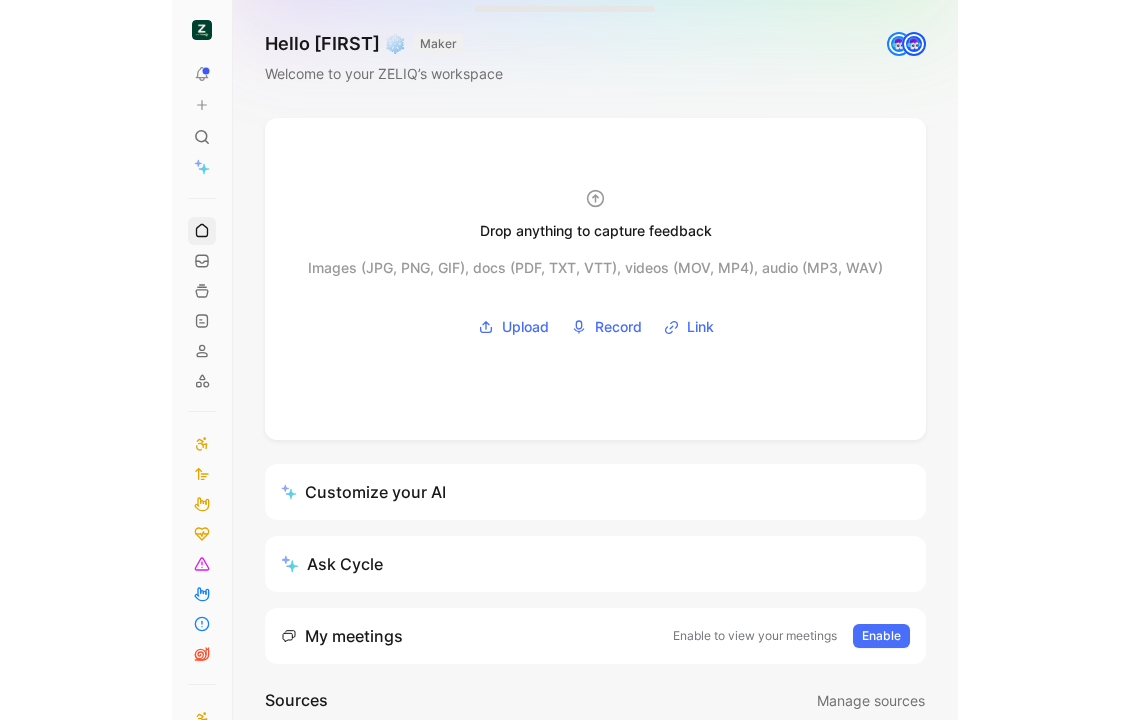 scroll, scrollTop: 0, scrollLeft: 0, axis: both 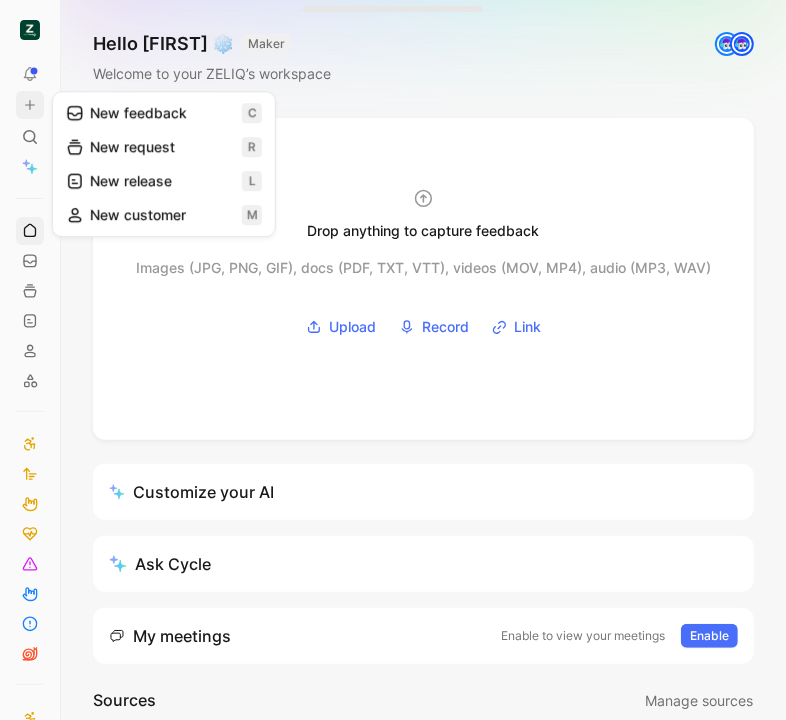 click on "New feedback c" at bounding box center [164, 113] 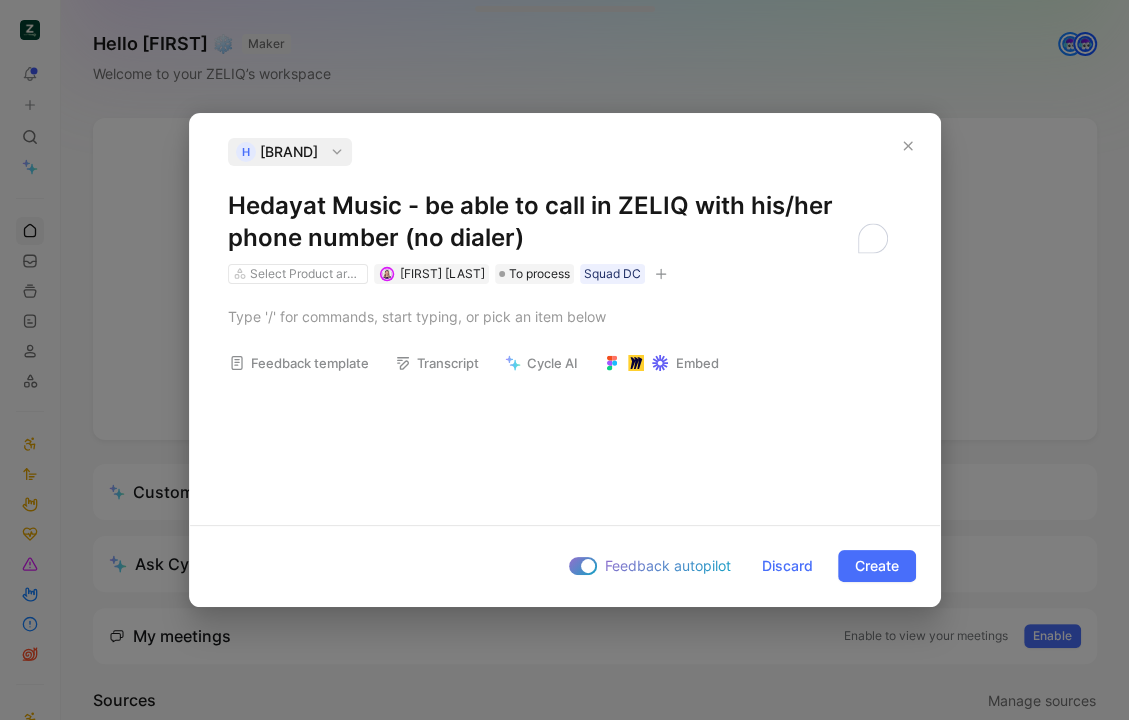 click on "[BRAND]" at bounding box center [289, 152] 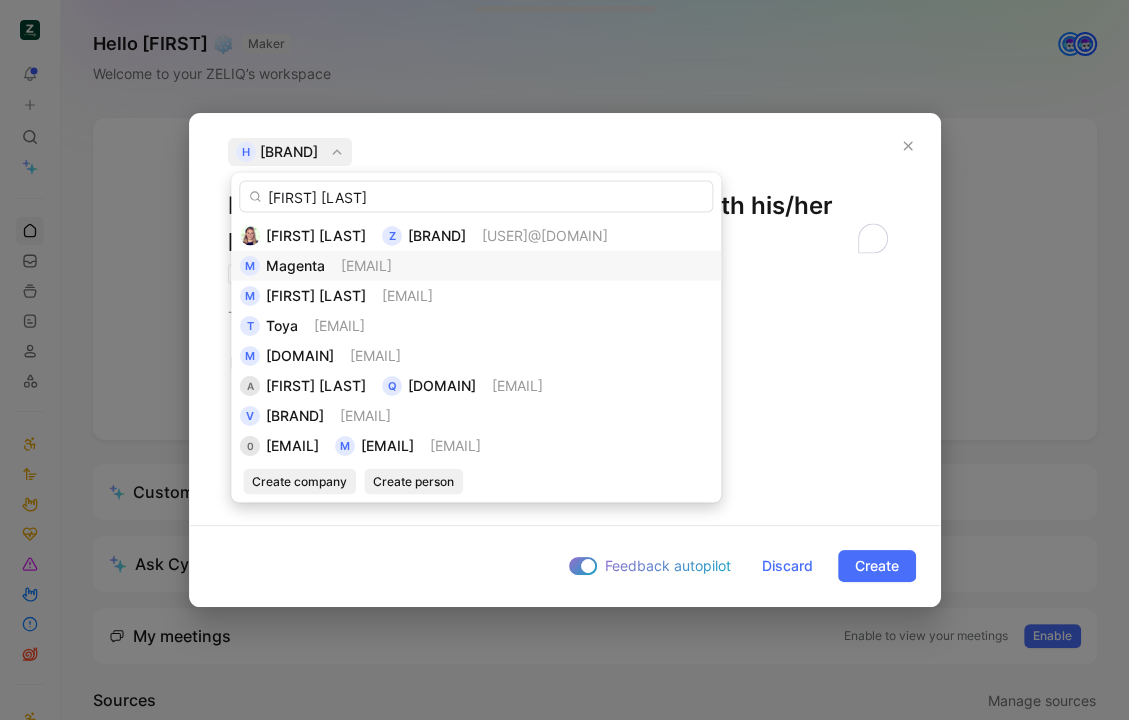 type on "[FIRST] [LAST]" 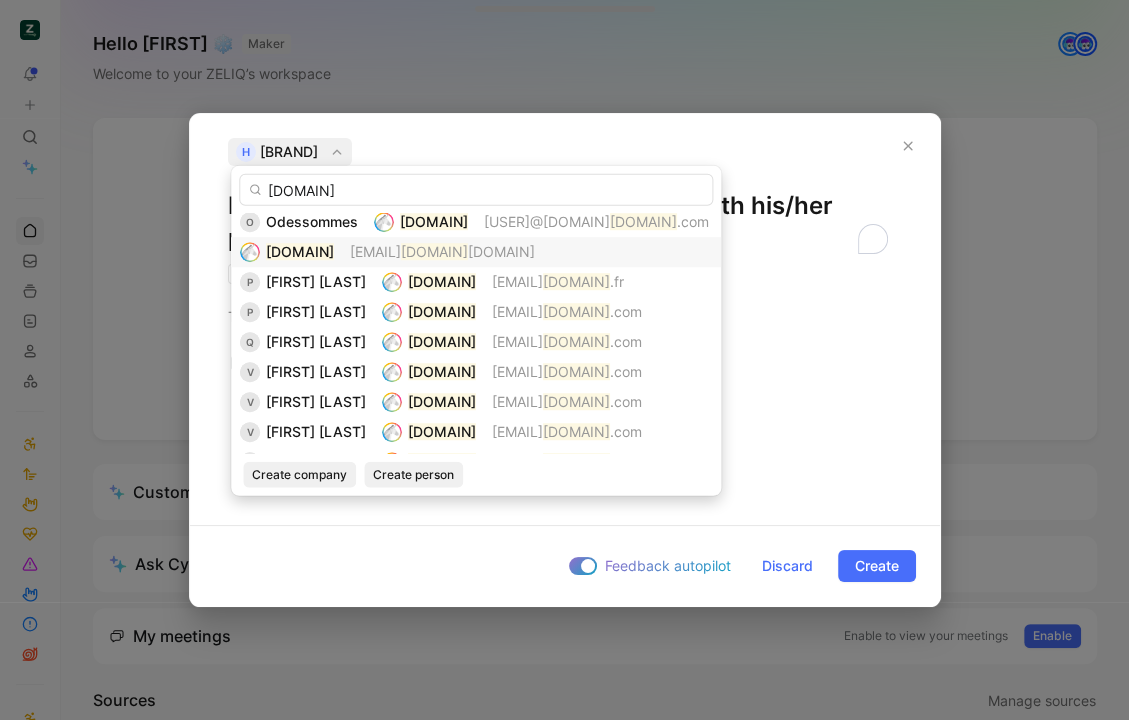 scroll, scrollTop: 952, scrollLeft: 0, axis: vertical 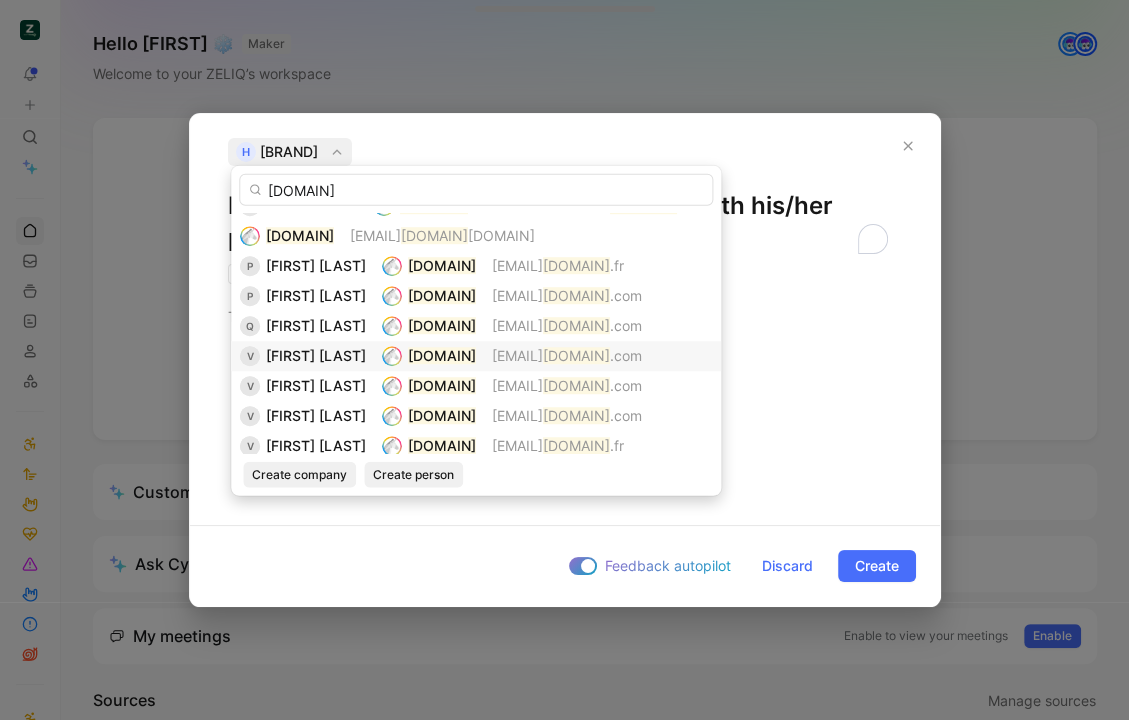 type on "[DOMAIN]" 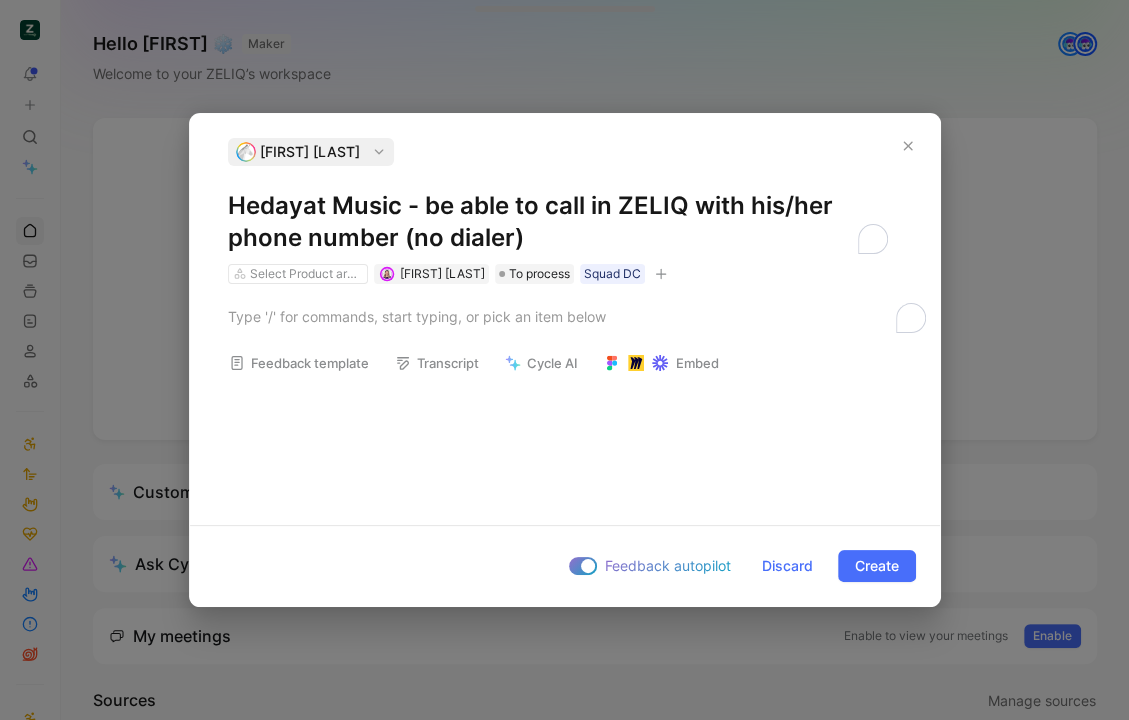 click on "Hedayat Music - be able to call in ZELIQ with his/her phone number (no dialer)" at bounding box center [565, 222] 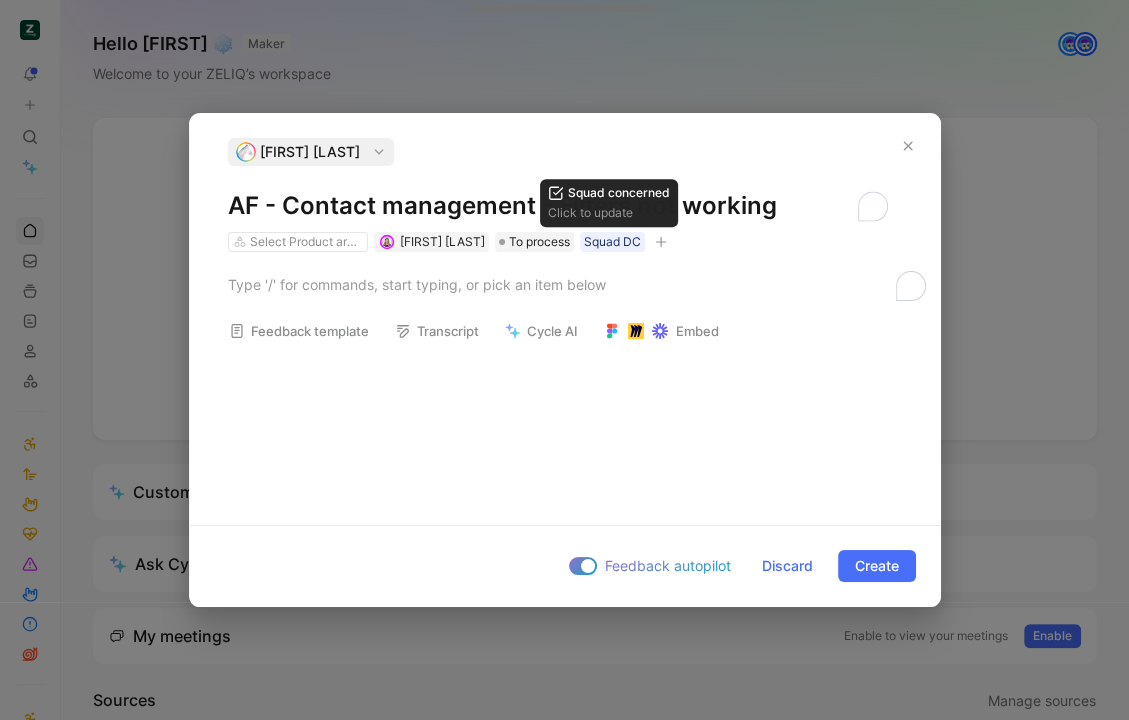 click on "Select Product areas Camille Wattel To process Squad DC" at bounding box center (449, 242) 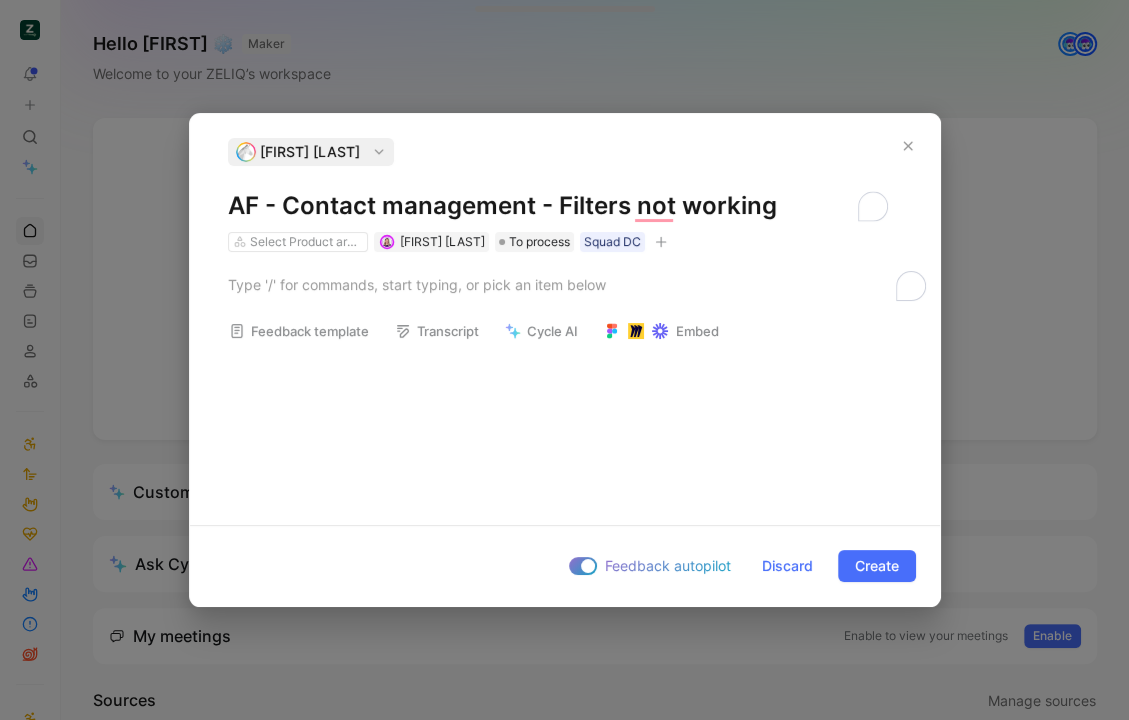 click on "Select Product areas Camille Wattel To process Squad DC" at bounding box center (449, 242) 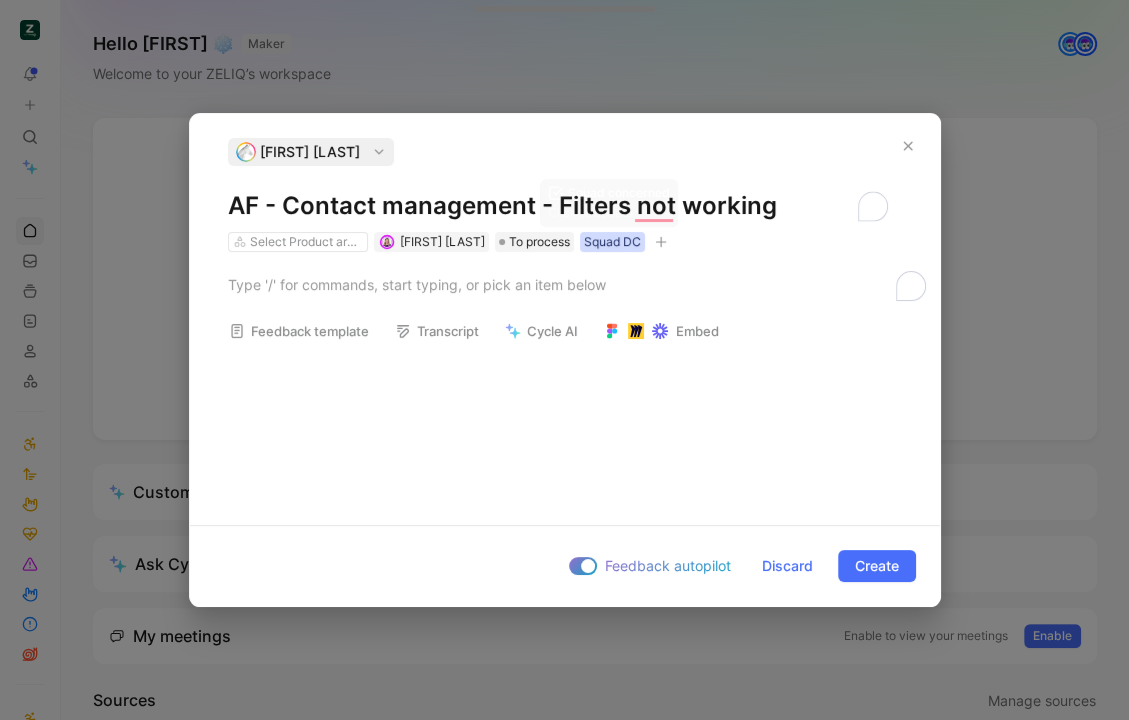 click on "Squad DC" at bounding box center [612, 242] 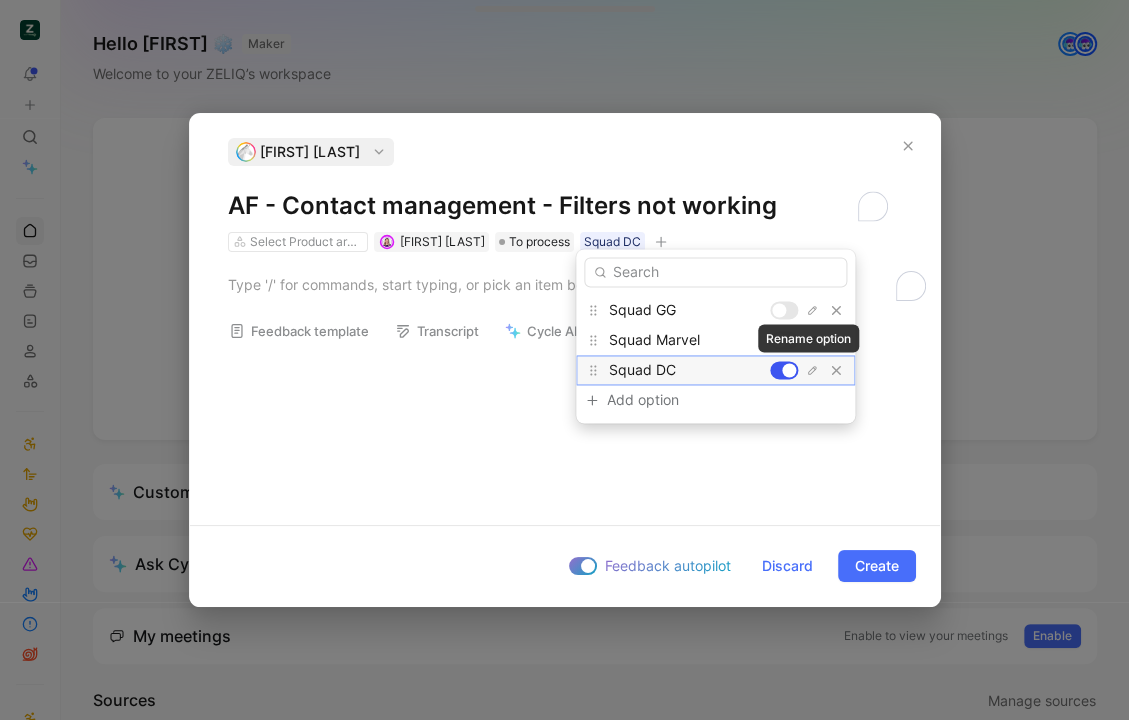 click at bounding box center [784, 370] 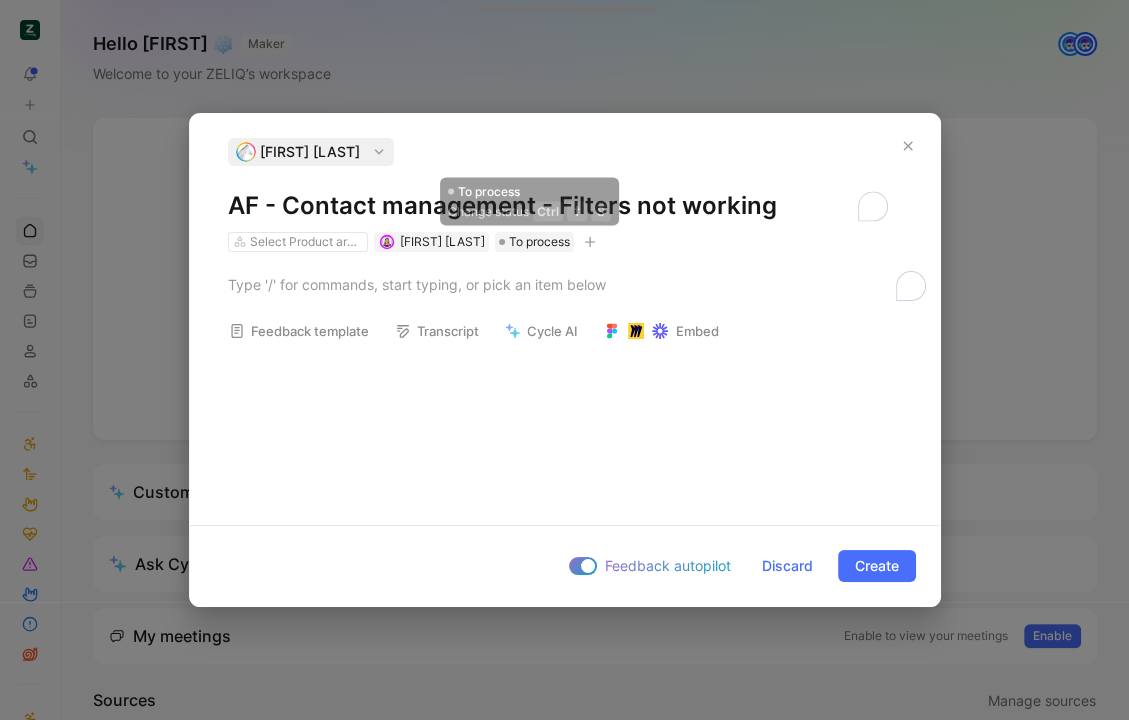 click 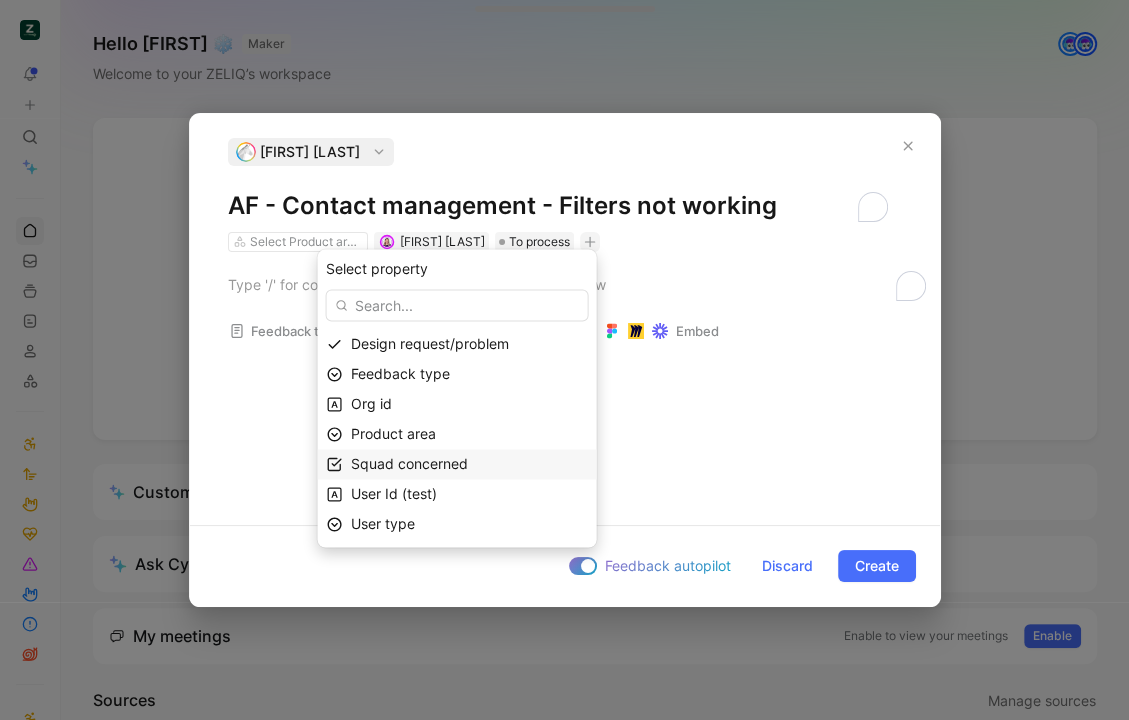 click on "Squad concerned" at bounding box center [409, 463] 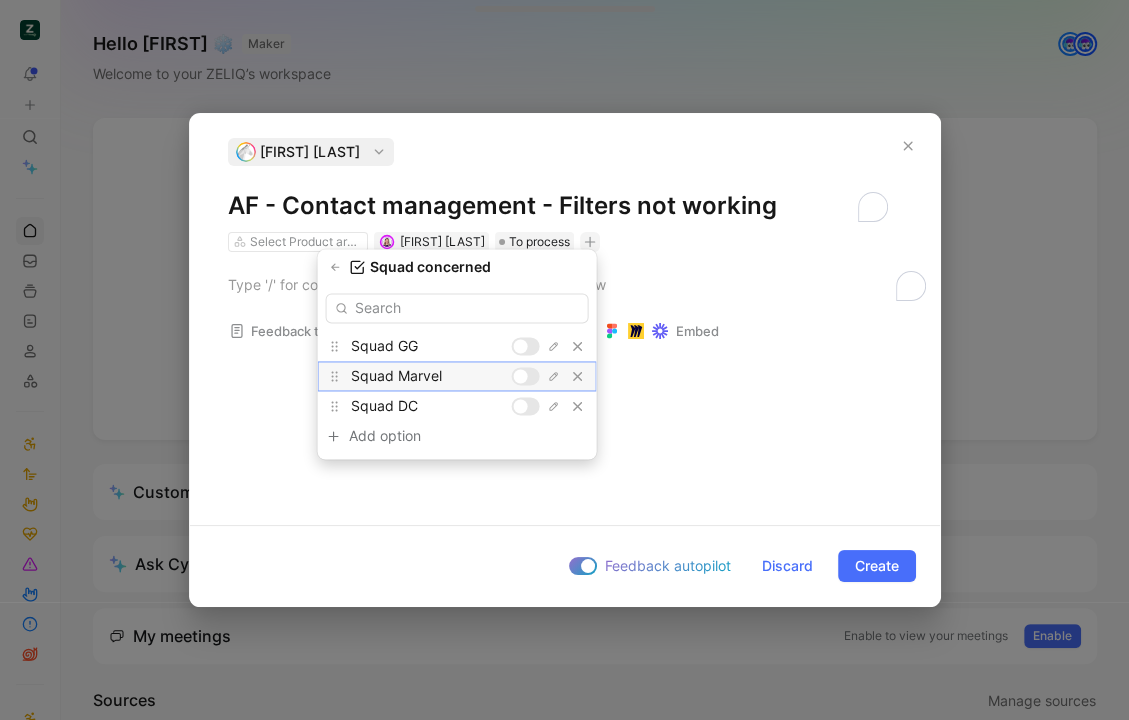 click at bounding box center (521, 376) 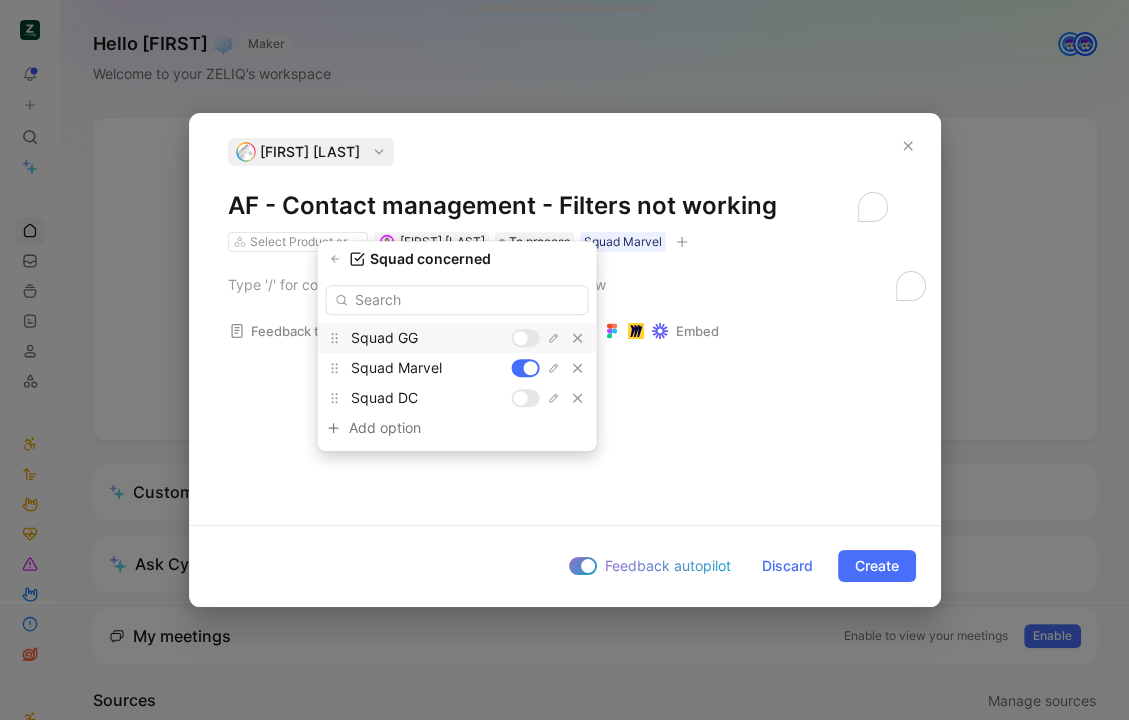 click on "Feedback template" at bounding box center [299, 331] 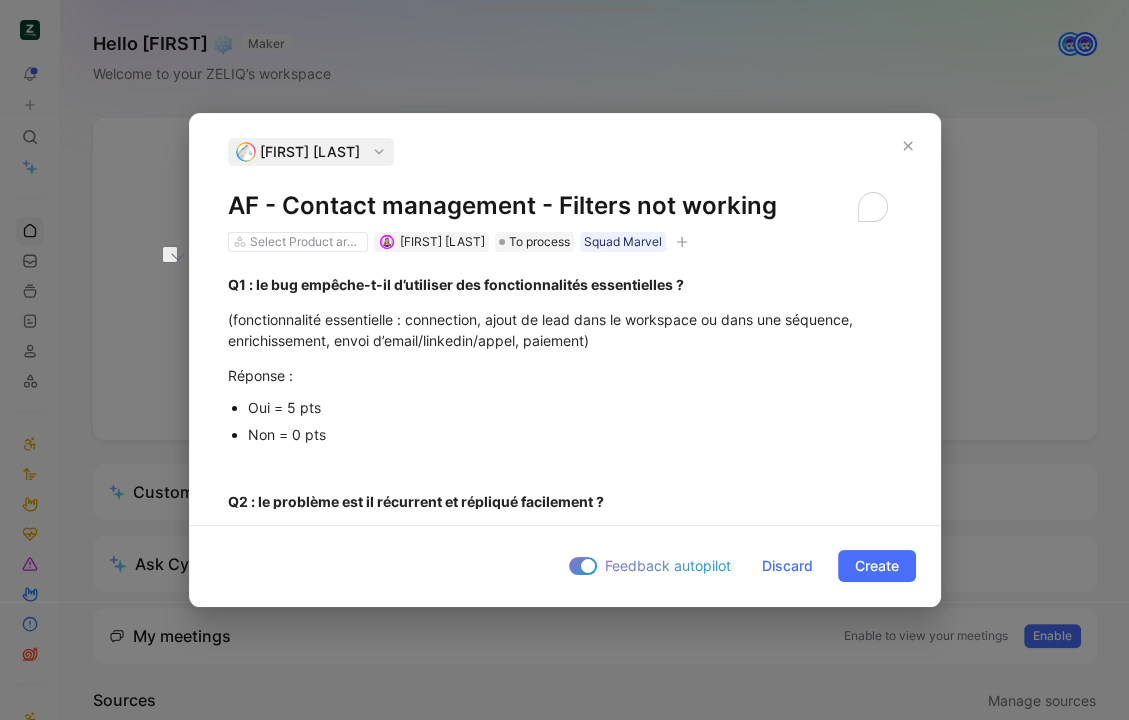 drag, startPoint x: 363, startPoint y: 401, endPoint x: 236, endPoint y: 405, distance: 127.06297 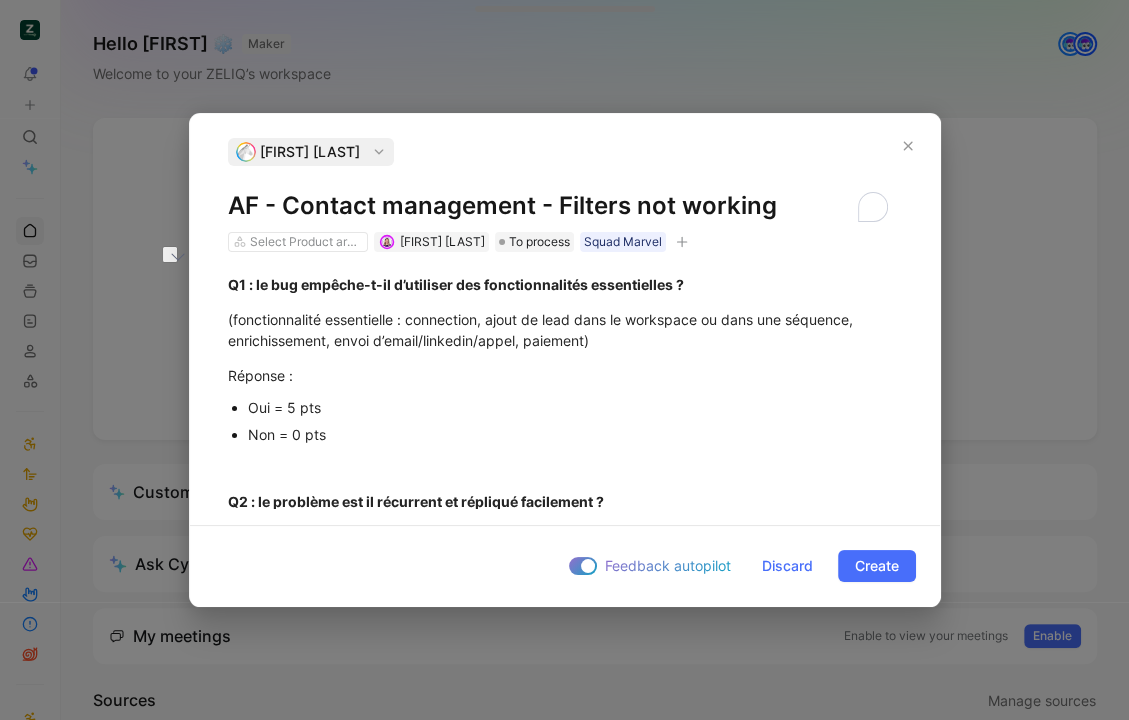 click on "Oui = 5 pts" at bounding box center [575, 407] 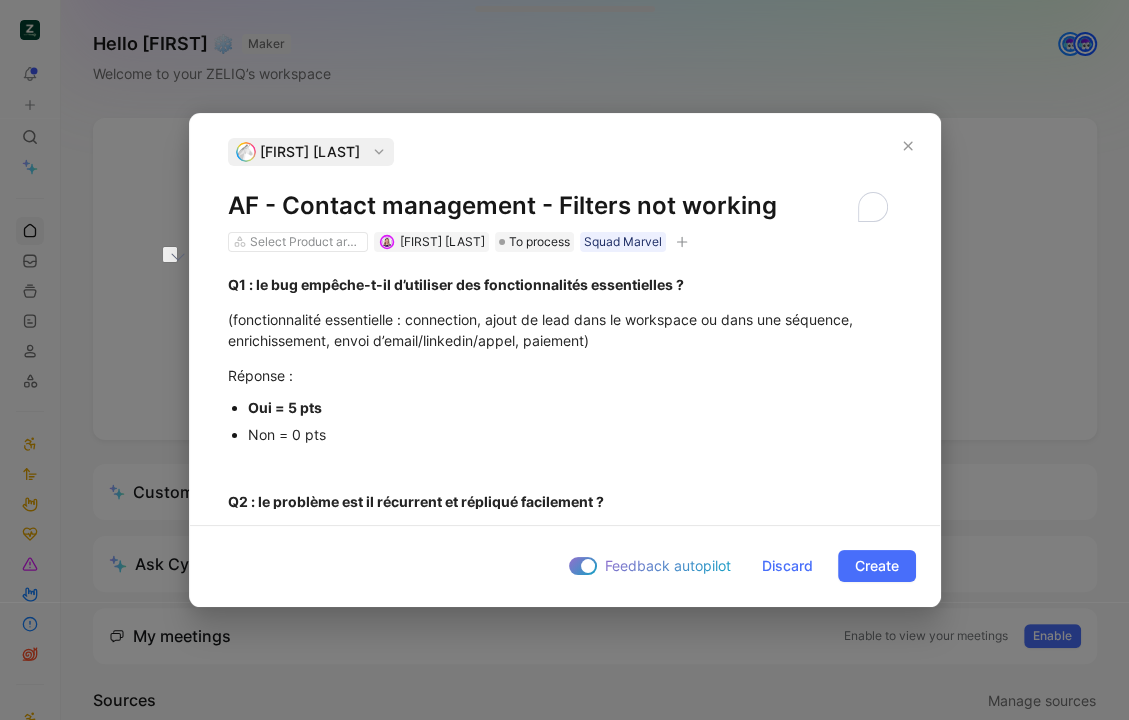 click on "Non = 0 pts" at bounding box center (575, 434) 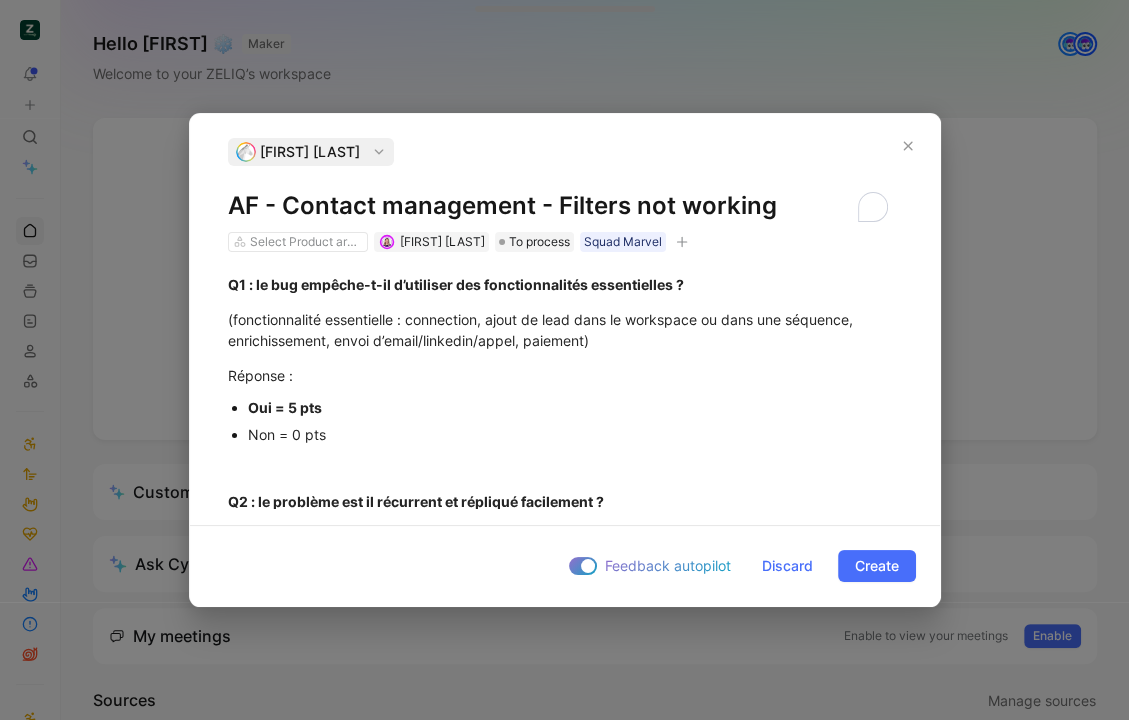 scroll, scrollTop: 15, scrollLeft: 0, axis: vertical 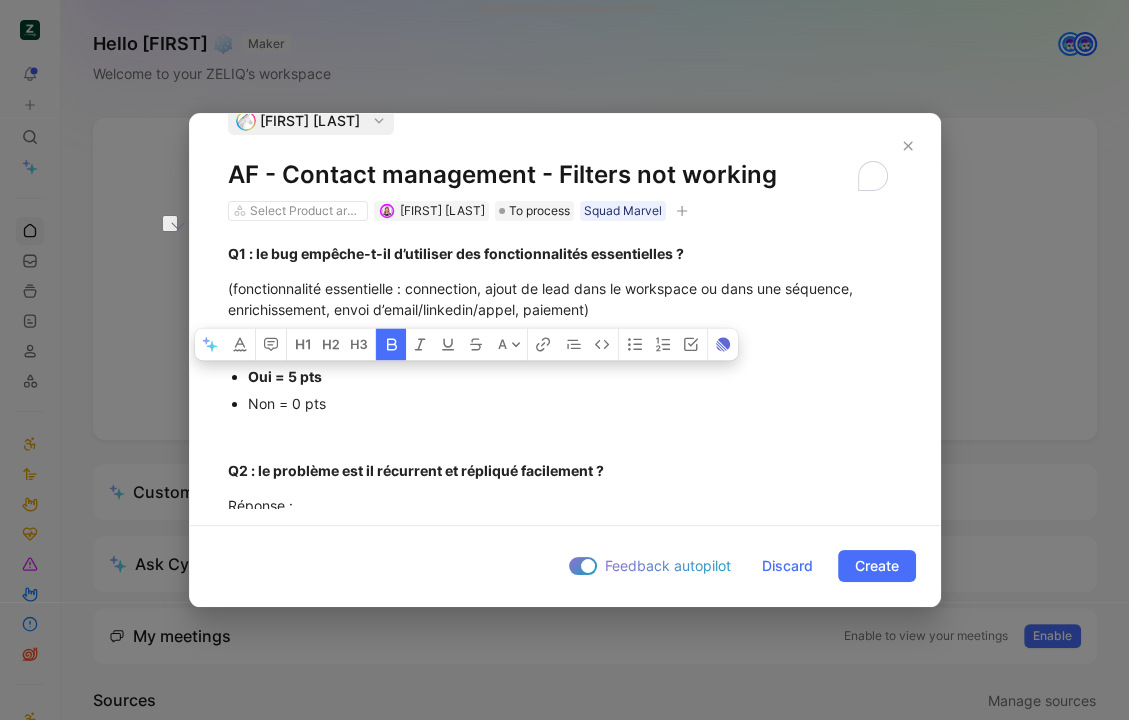 drag, startPoint x: 372, startPoint y: 369, endPoint x: 248, endPoint y: 369, distance: 124 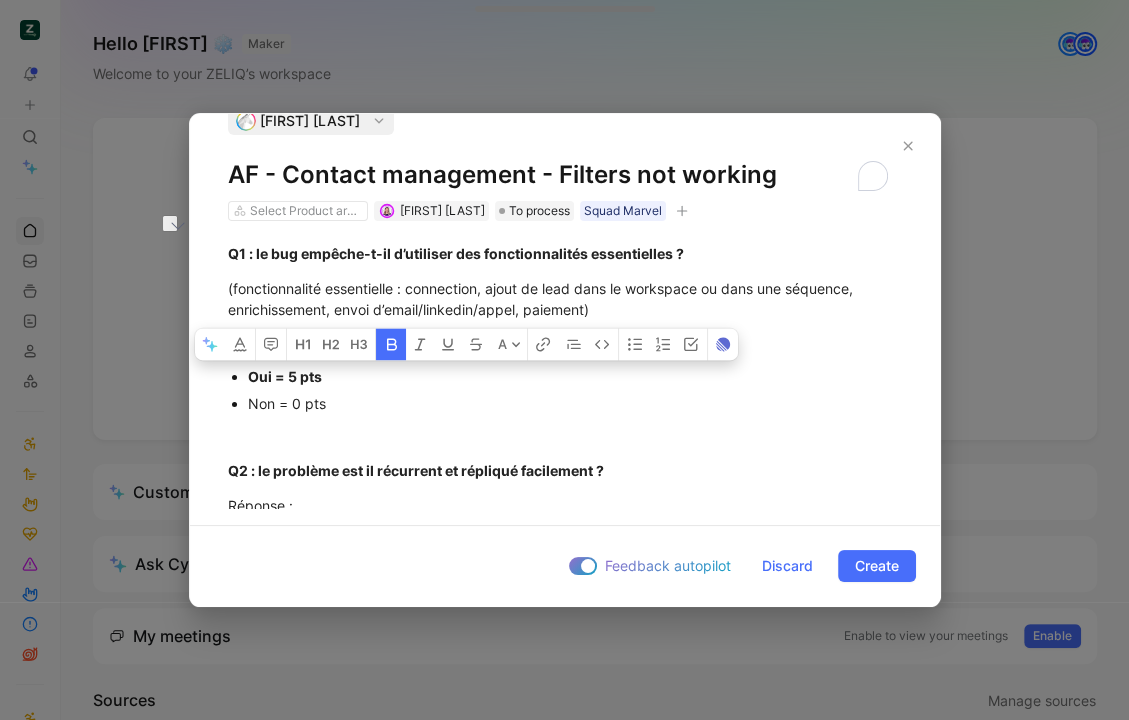 click on "Oui = 5 pts" at bounding box center [575, 376] 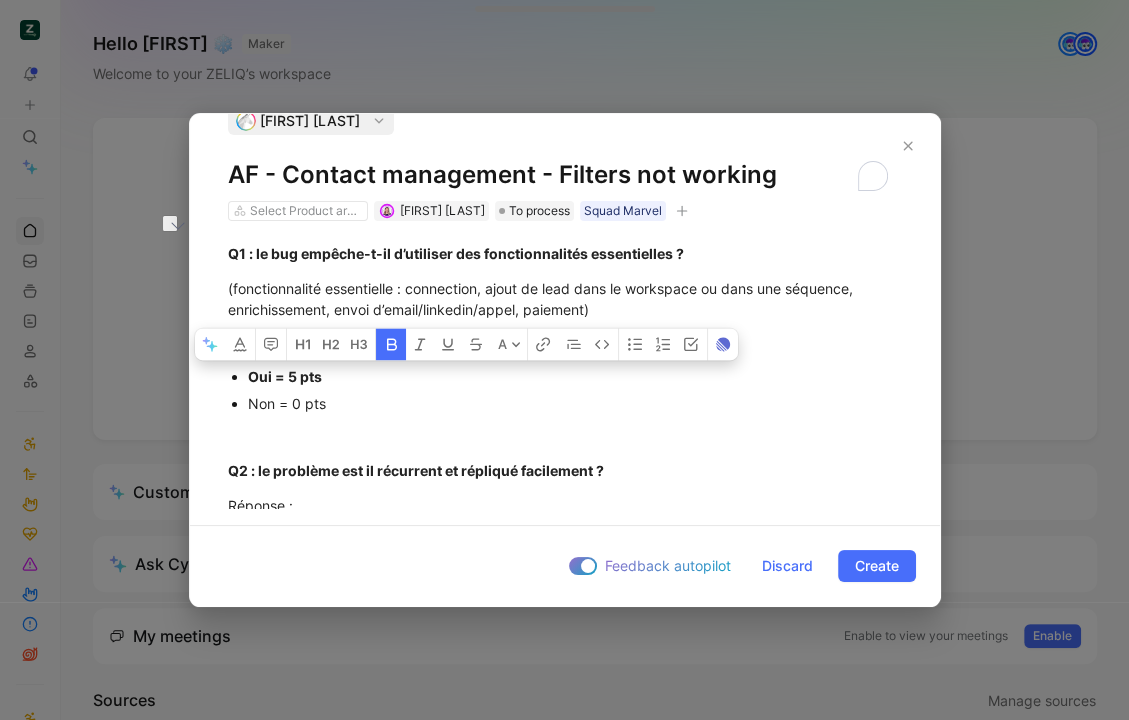 click 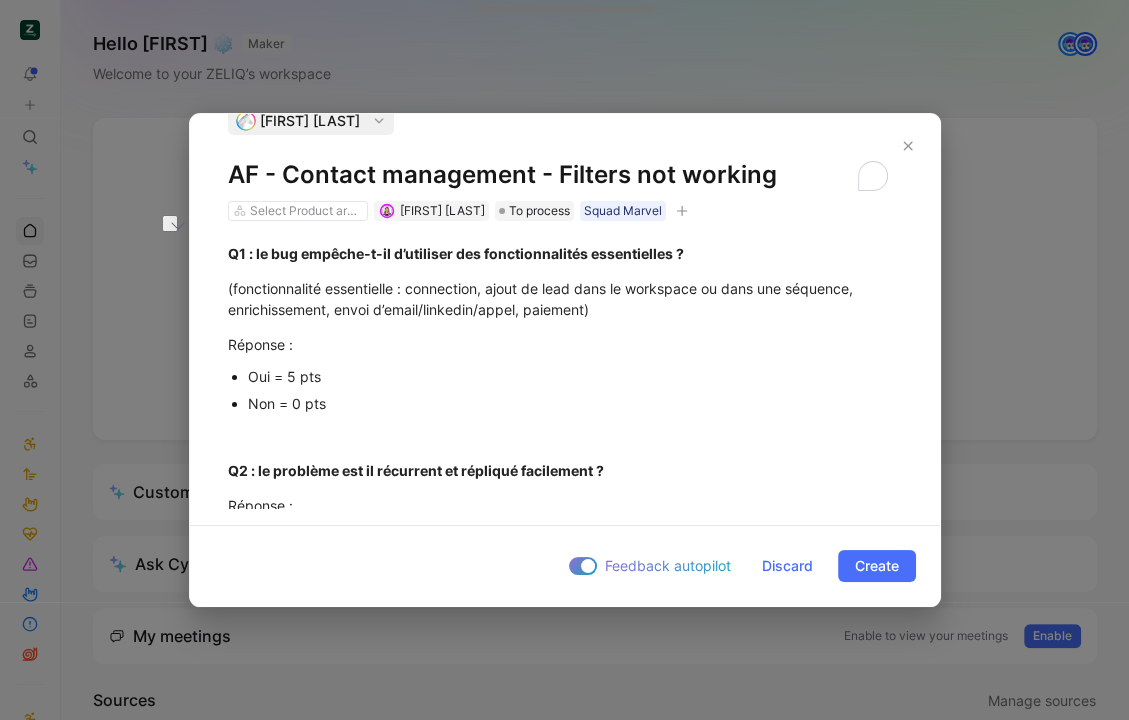 drag, startPoint x: 357, startPoint y: 393, endPoint x: 245, endPoint y: 386, distance: 112.21854 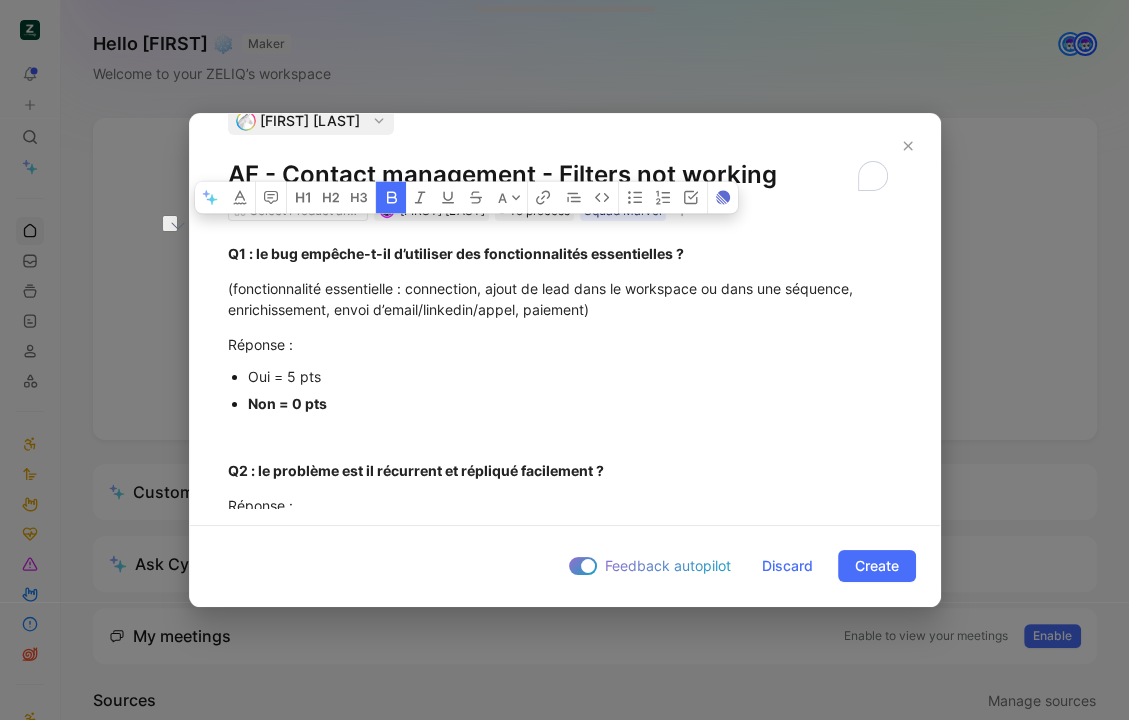 scroll, scrollTop: 397, scrollLeft: 0, axis: vertical 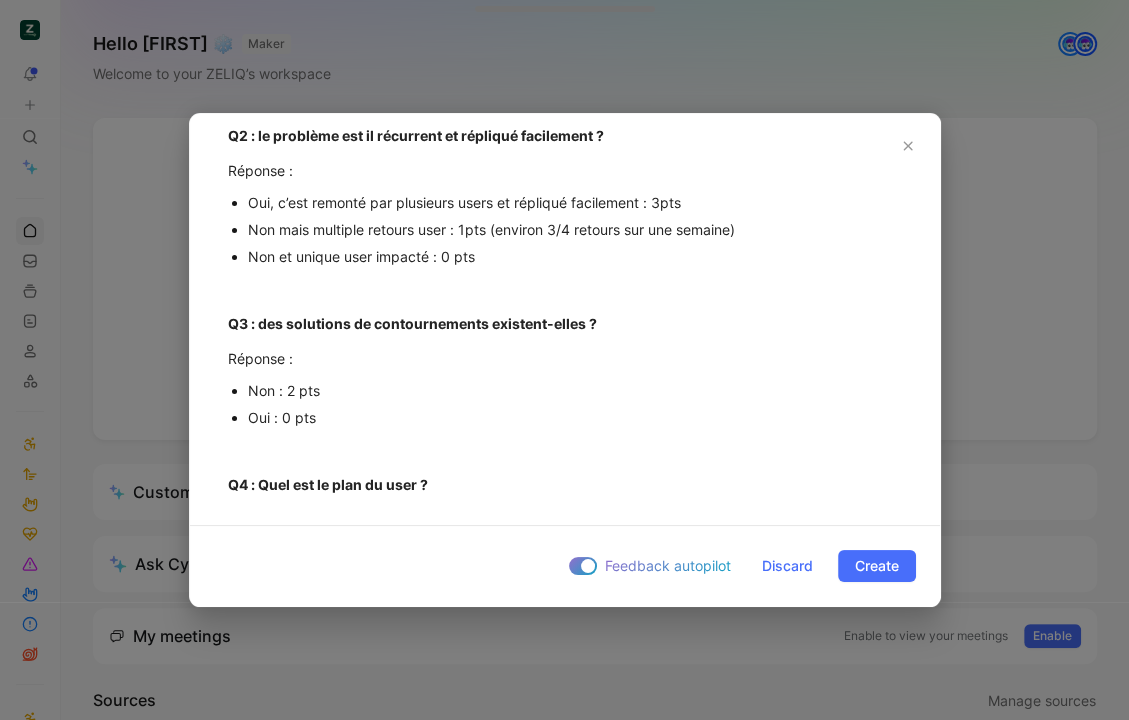 drag, startPoint x: 689, startPoint y: 202, endPoint x: 234, endPoint y: 205, distance: 455.0099 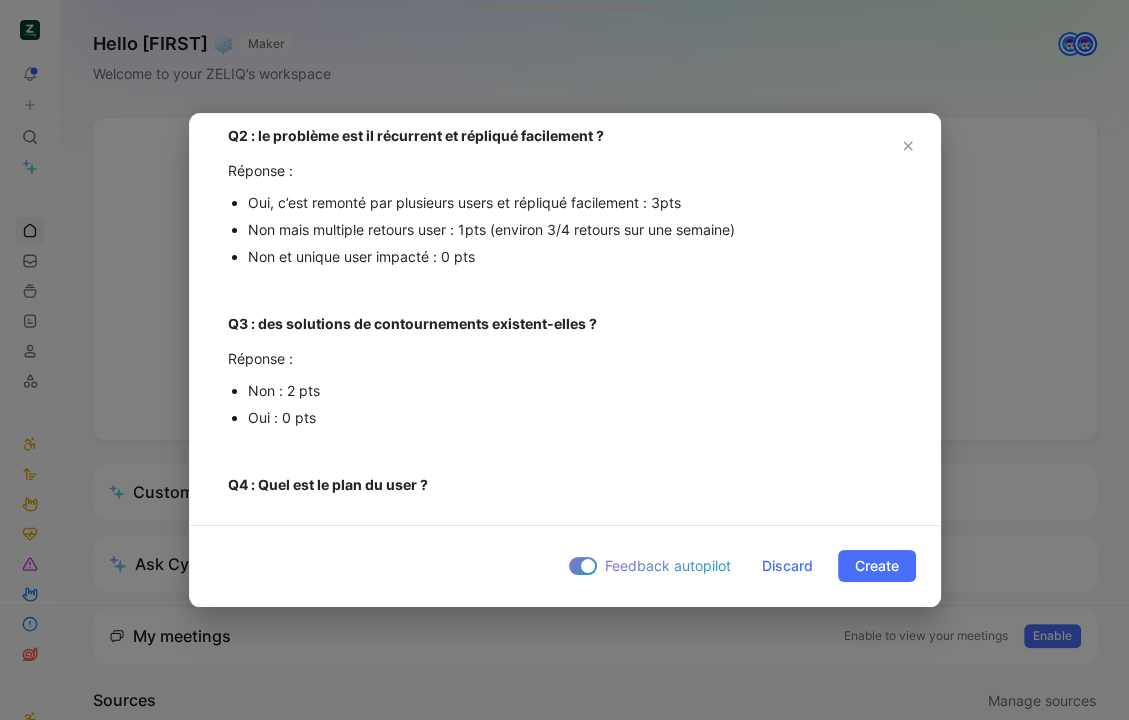 click on "Oui, c’est remonté par plusieurs users et répliqué facilement : 3pts" at bounding box center [575, 202] 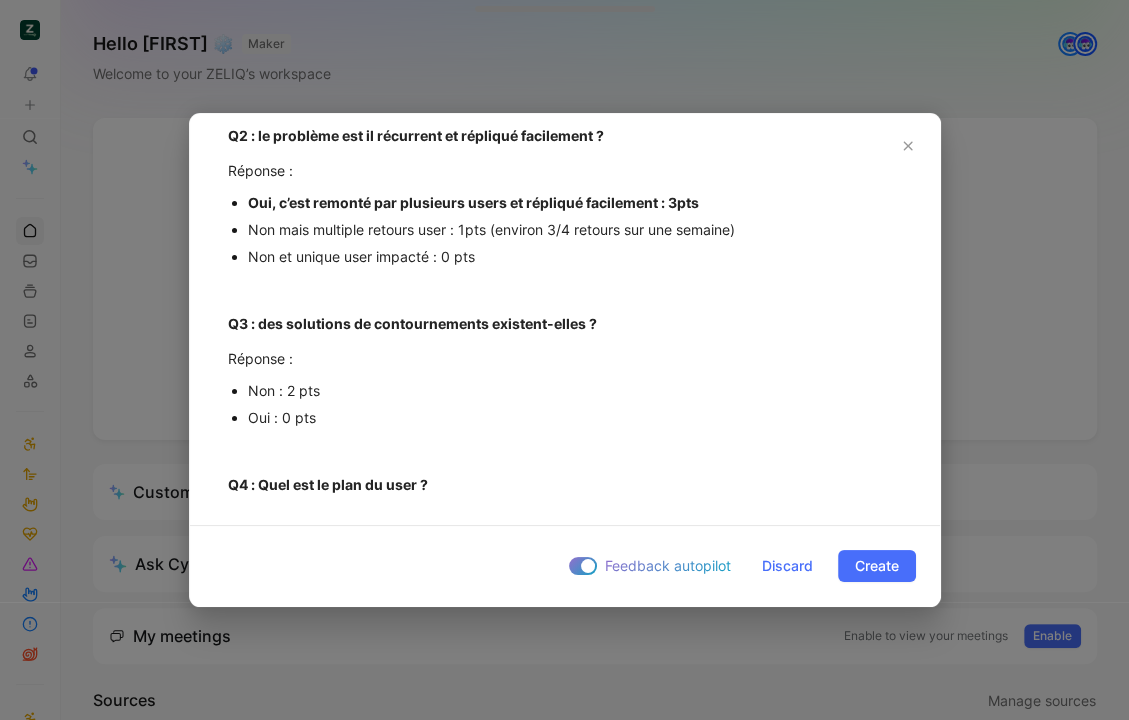 click on "Non et unique user impacté : 0 pts" at bounding box center [575, 256] 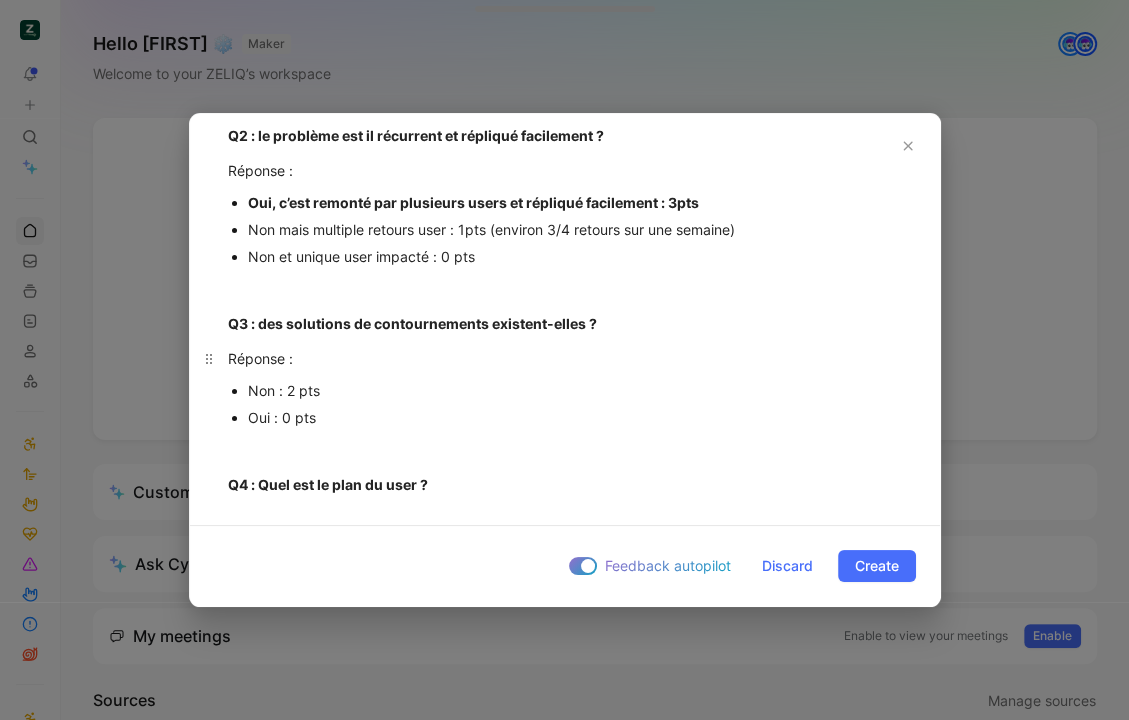 scroll, scrollTop: 397, scrollLeft: 0, axis: vertical 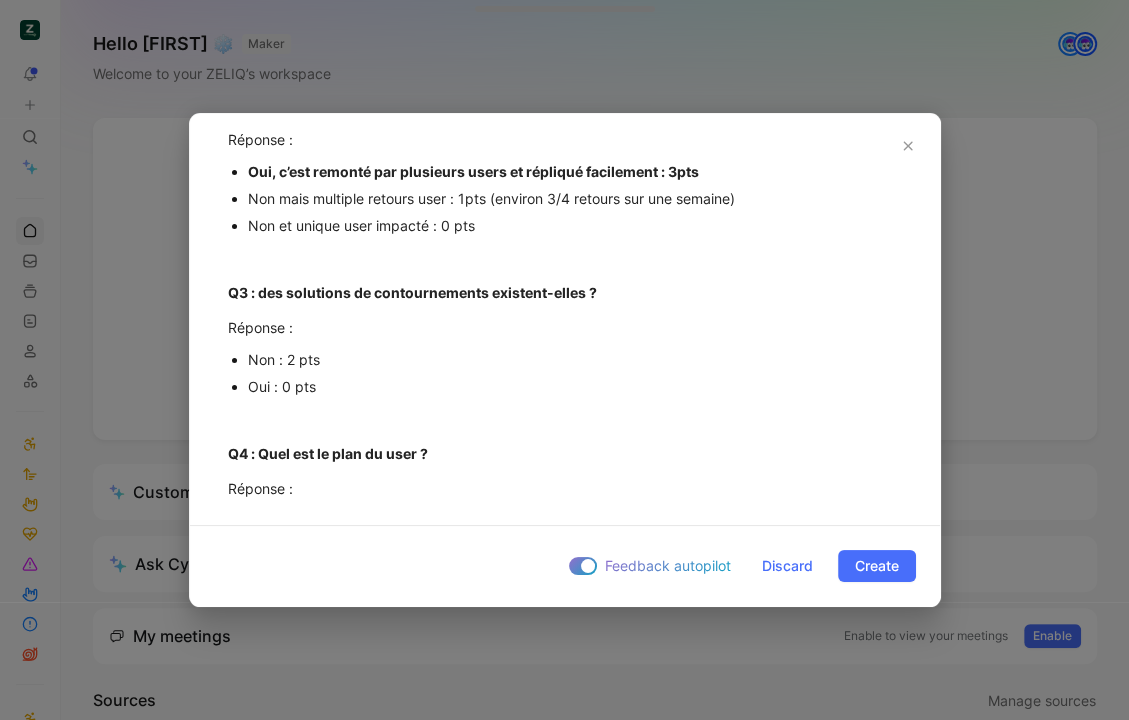 click on "Non : 2 pts" at bounding box center (575, 359) 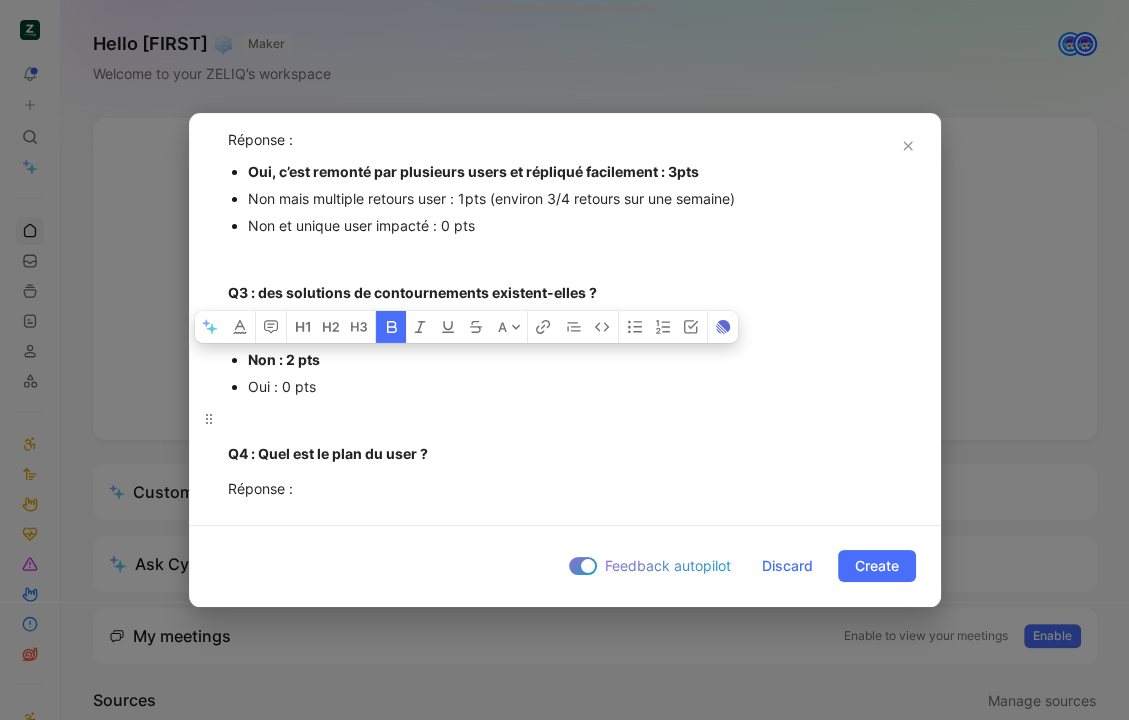 click at bounding box center (565, 418) 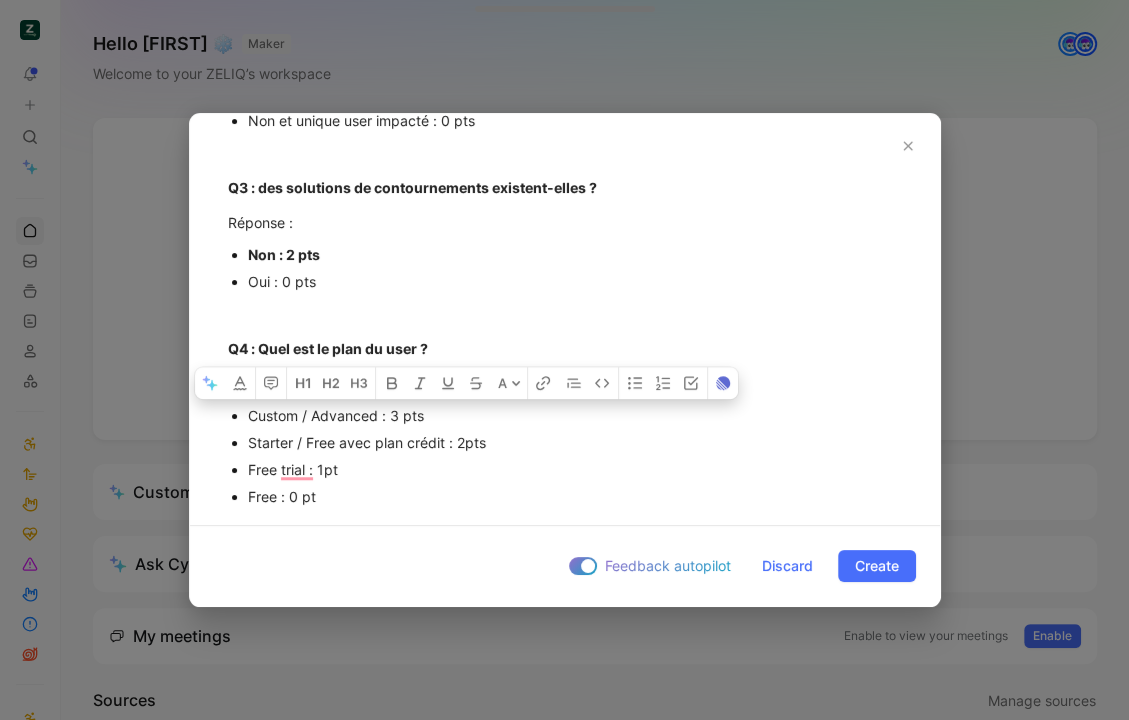 drag, startPoint x: 432, startPoint y: 407, endPoint x: 243, endPoint y: 412, distance: 189.06613 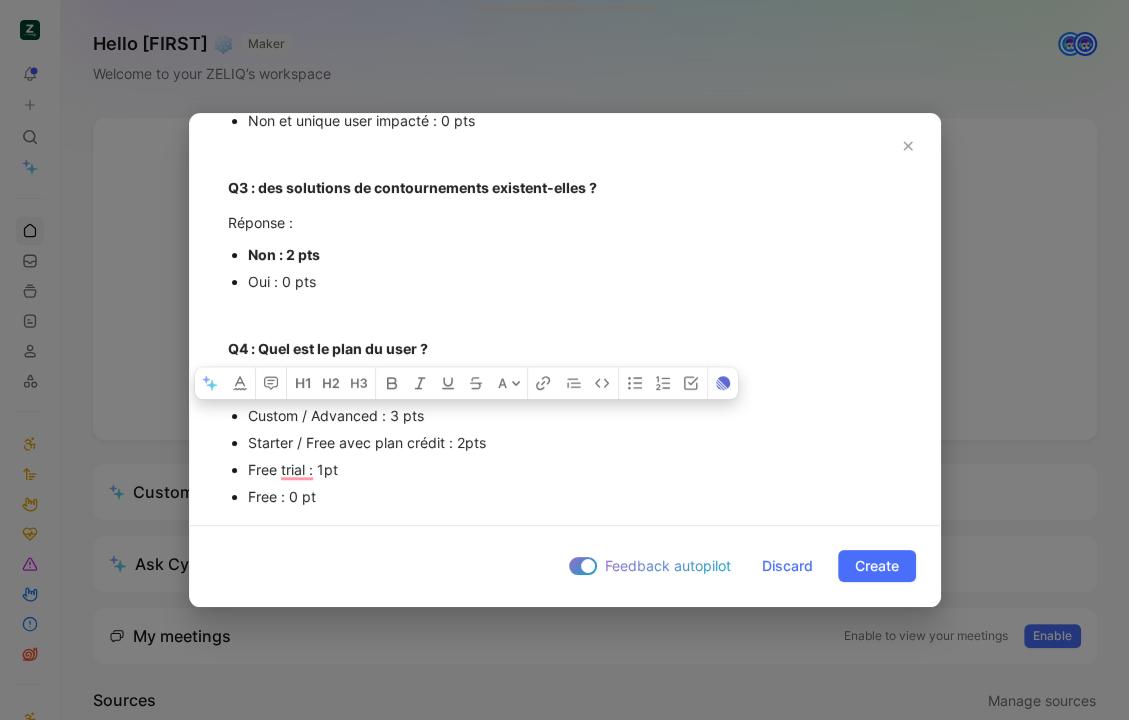 click on "Custom / Advanced : 3 pts Starter / Free avec plan crédit : 2pts Free trial : 1pt Free : 0 pt" at bounding box center (565, 456) 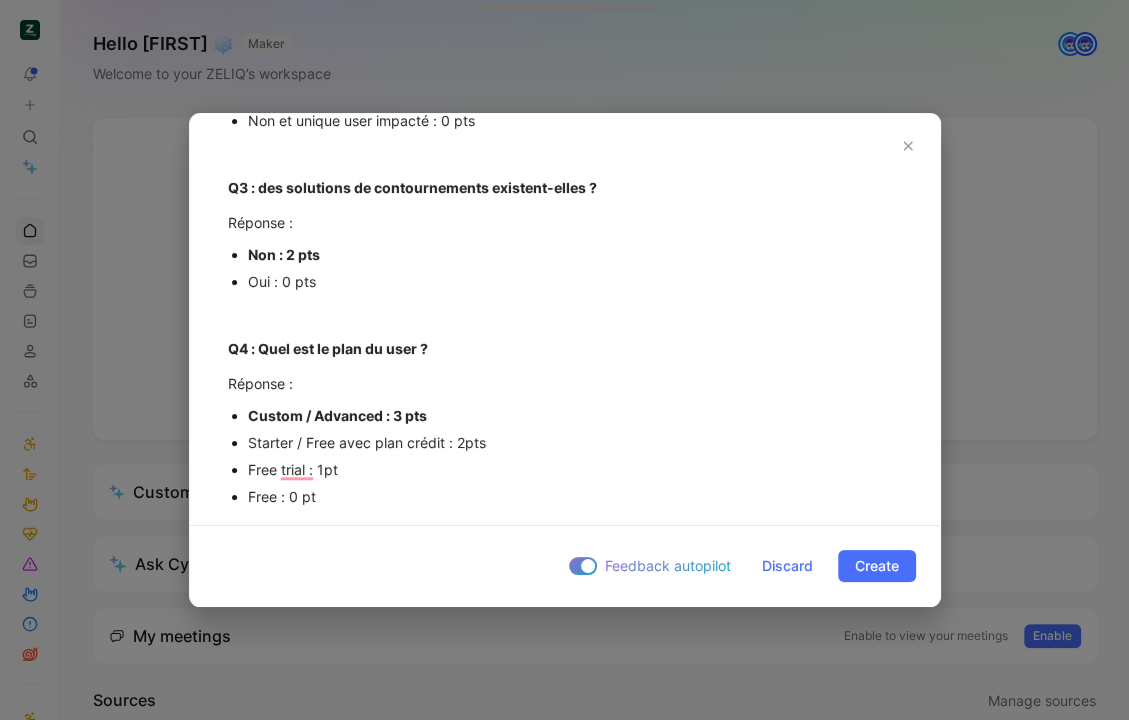 click on "Oui : 0 pts" at bounding box center [575, 281] 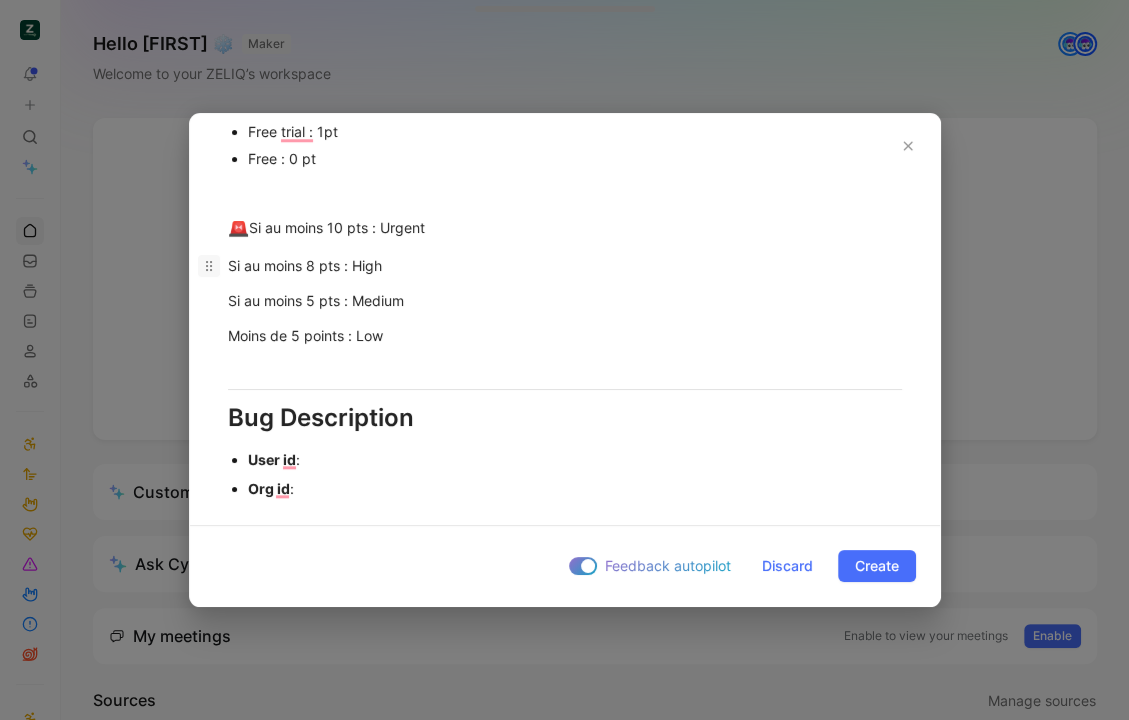 drag, startPoint x: 393, startPoint y: 265, endPoint x: 212, endPoint y: 263, distance: 181.01105 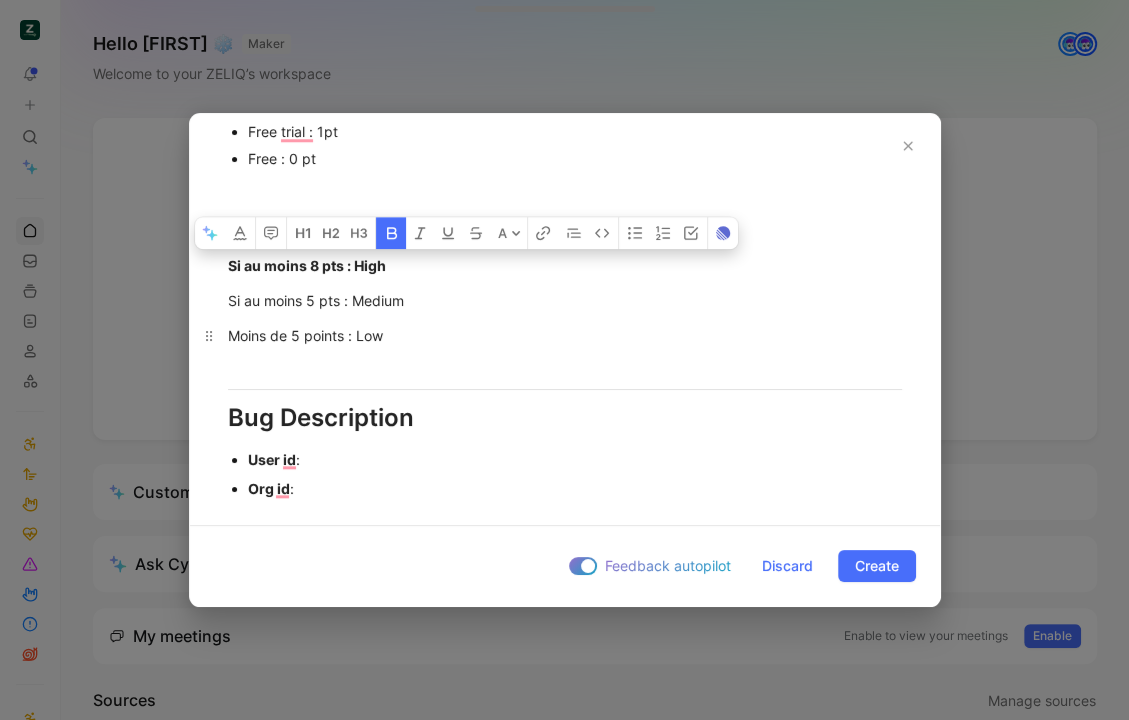 click on "Moins de 5 points : Low" at bounding box center [565, 335] 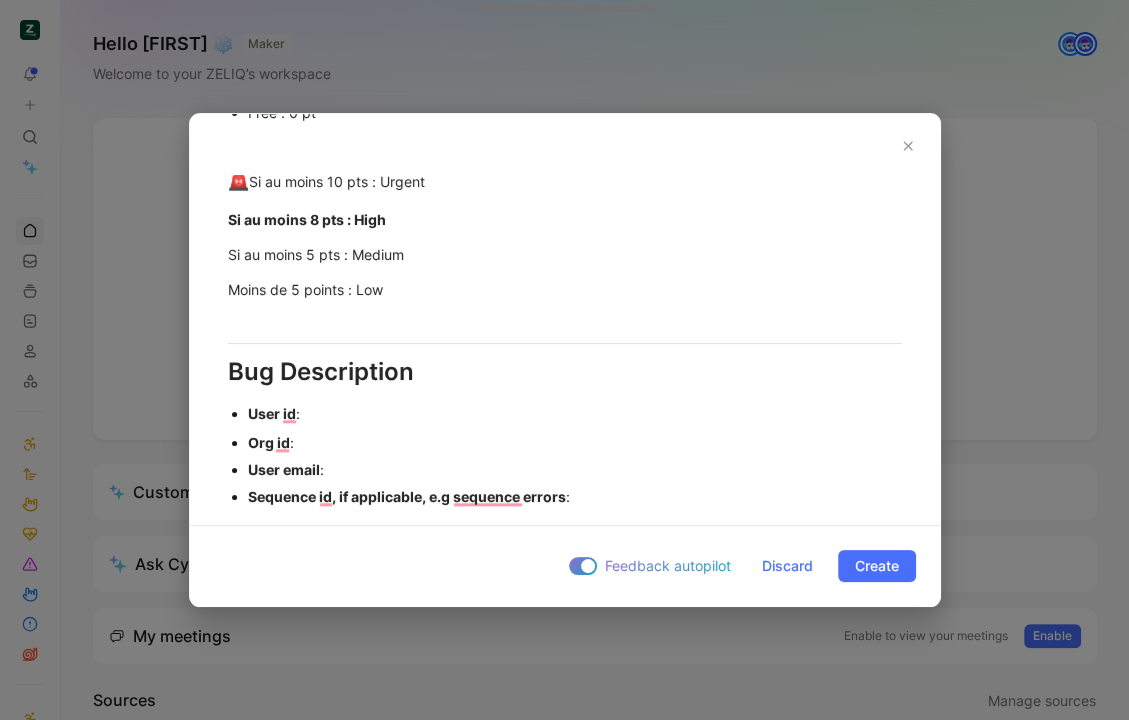 click on "User id :" at bounding box center [575, 413] 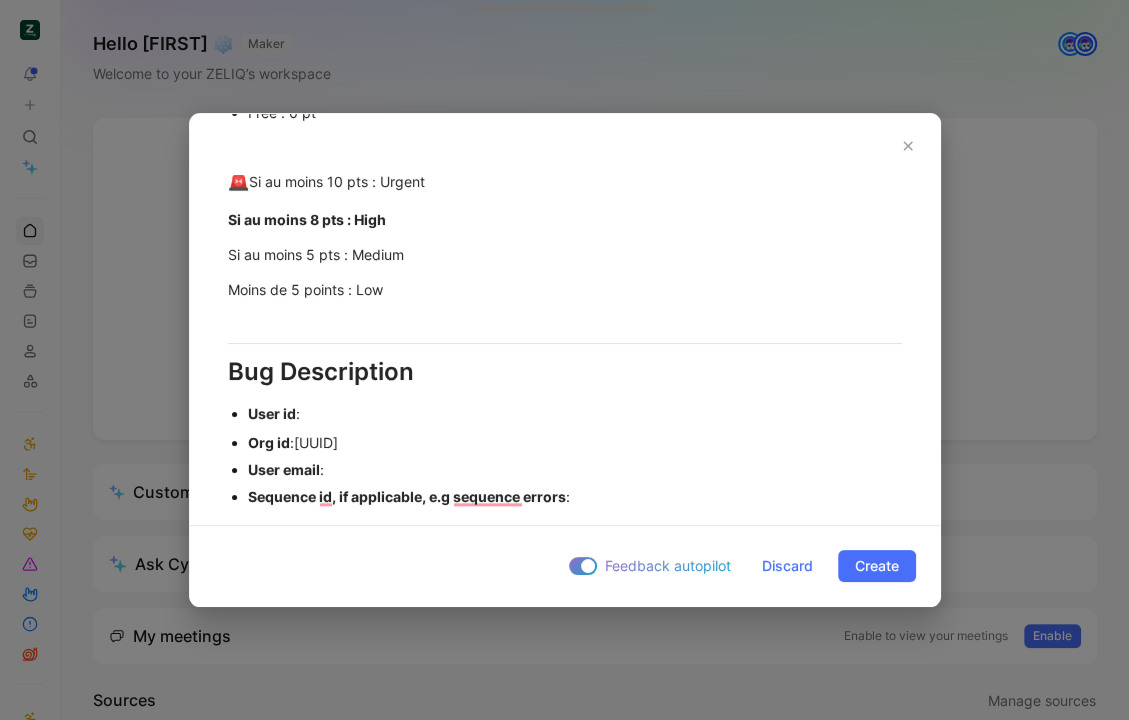 click on "Q1 : le bug empêche-t-il d’utiliser des fonctionnalités essentielles ? (fonctionnalité essentielle : connection, ajout de lead dans le workspace ou dans une séquence, enrichissement, envoi d’email/linkedin/appel, paiement) Réponse : Oui = 5 pts Non = 0 pts Q2 : le problème est il récurrent et répliqué facilement ? Réponse : Oui, c’est remonté par plusieurs users et répliqué facilement : 3pts Non mais multiple retours user : 1pts (environ 3/4 retours sur une semaine) Non et unique user impacté : 0 pts Q3 : des solutions de contournements existent-elles ? Réponse : Non : 2 pts Oui : 0 pts Q4 : Quel est le plan du user ? Réponse : Custom / Advanced : 3 pts Starter / Free avec plan crédit : 2pts Free trial : 1pt Free : 0 pt 🚨  Si au moins 10 pts : Urgent Si au moins 8 pts : High Si au moins 5 pts : Medium Moins de 5 points : Low Bug Description User id :  Org id :  8620a425-a9fa-4e1c-a63b-21144af1ca0f User email :  Sequence id, if applicable, e.g sequence errors :  :  :  Browser :  🔴" at bounding box center (565, 198) 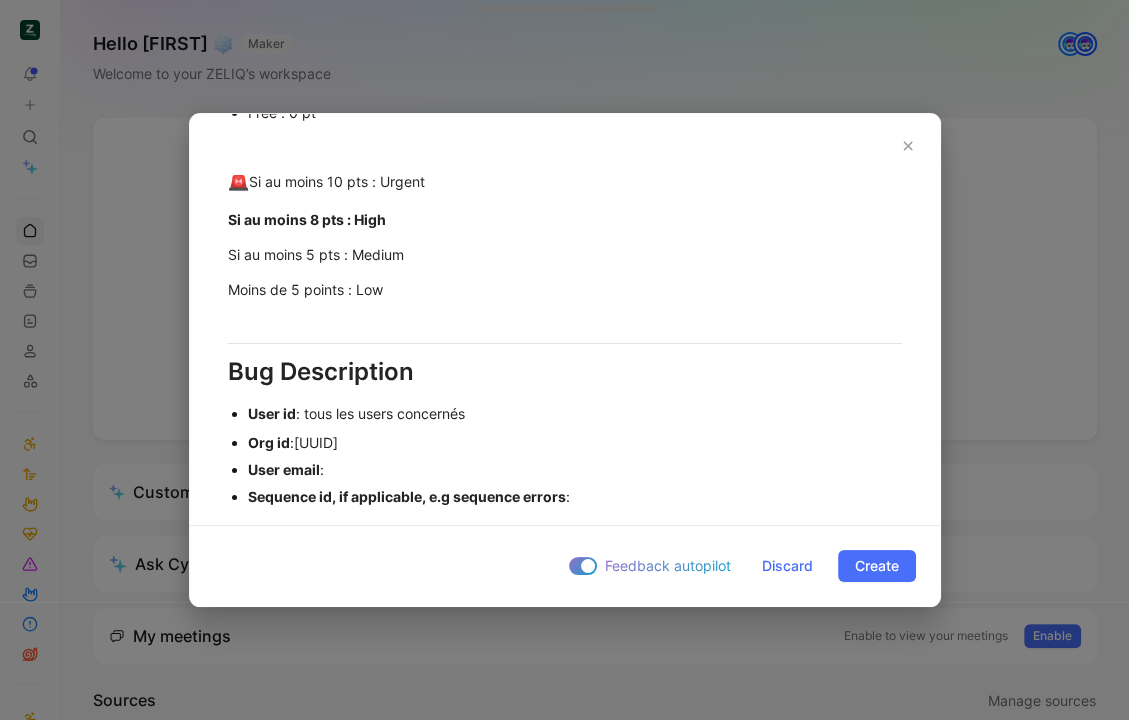click on "User email :" at bounding box center [575, 469] 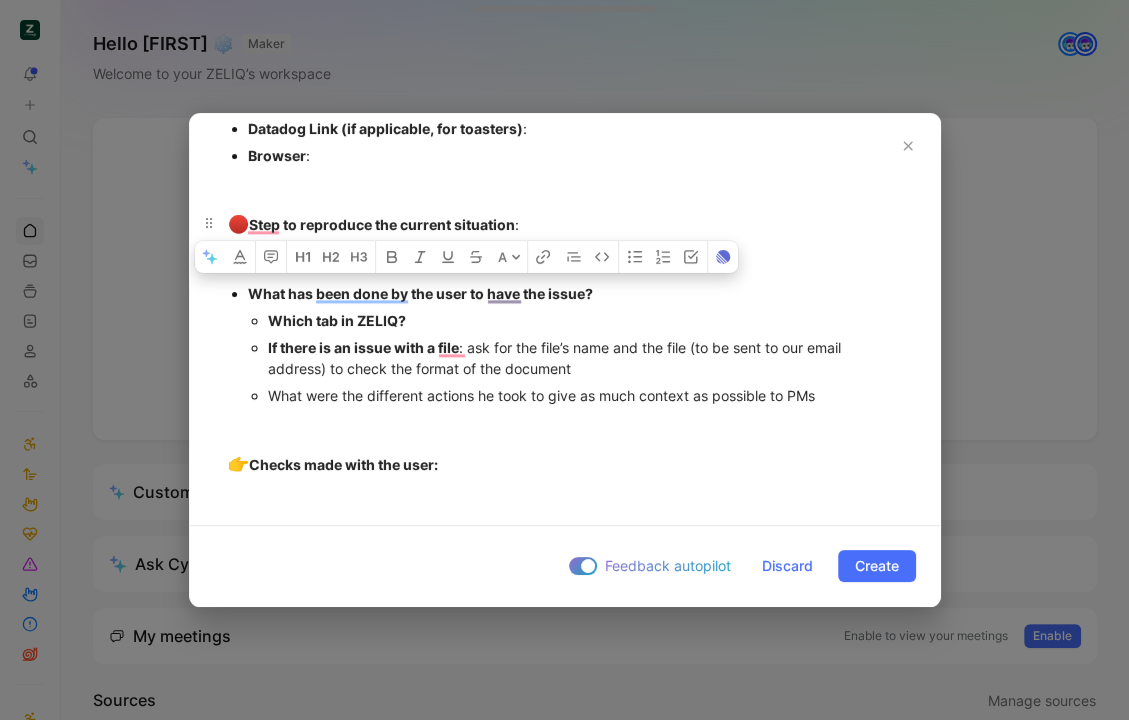 drag, startPoint x: 249, startPoint y: 413, endPoint x: 501, endPoint y: 200, distance: 329.95908 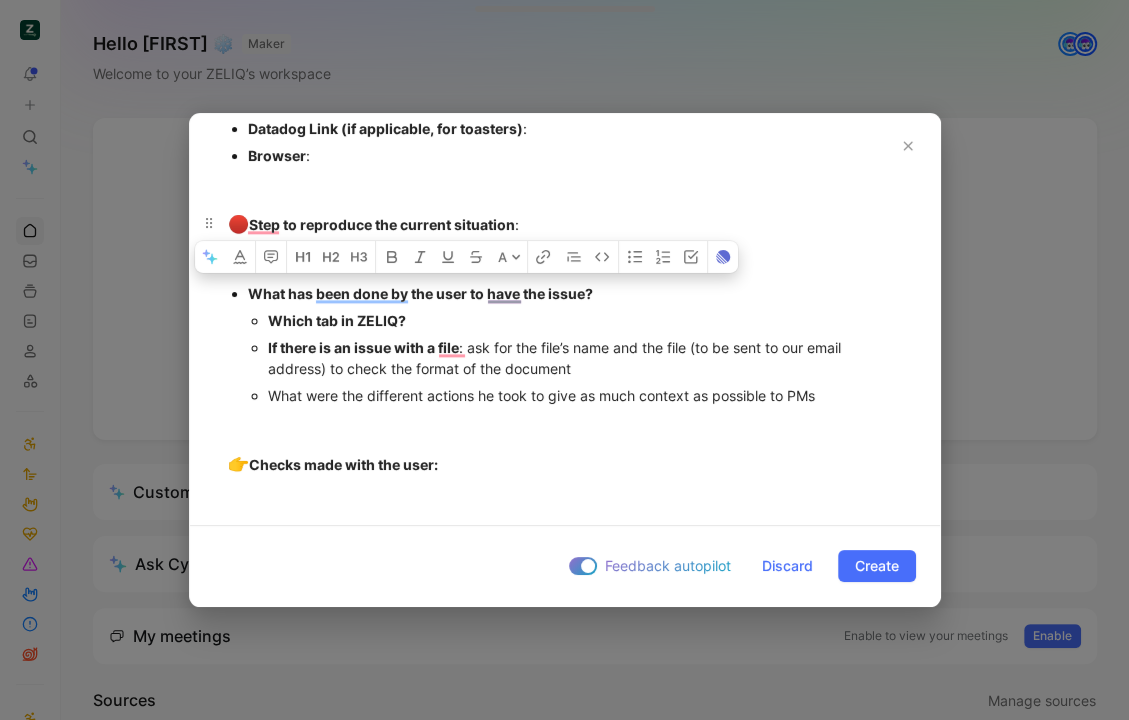 click on "Q1 : le bug empêche-t-il d’utiliser des fonctionnalités essentielles ? (fonctionnalité essentielle : connection, ajout de lead dans le workspace ou dans une séquence, enrichissement, envoi d’email/linkedin/appel, paiement) Réponse : Oui = 5 pts Non = 0 pts Q2 : le problème est il récurrent et répliqué facilement ? Réponse : Oui, c’est remonté par plusieurs users et répliqué facilement : 3pts Non mais multiple retours user : 1pts (environ 3/4 retours sur une semaine) Non et unique user impacté : 0 pts Q3 : des solutions de contournements existent-elles ? Réponse : Non : 2 pts Oui : 0 pts Q4 : Quel est le plan du user ? Réponse : Custom / Advanced : 3 pts Starter / Free avec plan crédit : 2pts Free trial : 1pt Free : 0 pt 🚨  Si au moins 10 pts : Urgent Si au moins 8 pts : High Si au moins 5 pts : Medium Moins de 5 points : Low Bug Description User id : tous les users concernés  Org id :  8620a425-a9fa-4e1c-a63b-21144af1ca0f User email : tous les users concernés  :  :  :  Browser :" at bounding box center (565, -224) 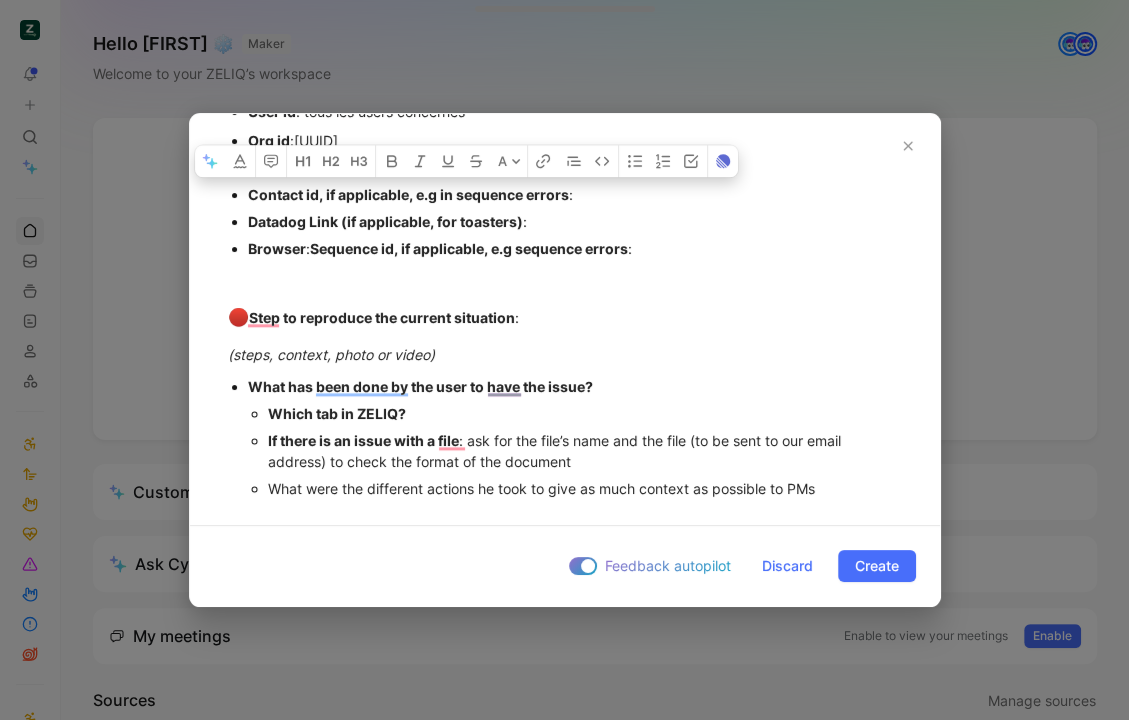 drag, startPoint x: 678, startPoint y: 241, endPoint x: 257, endPoint y: 185, distance: 424.70813 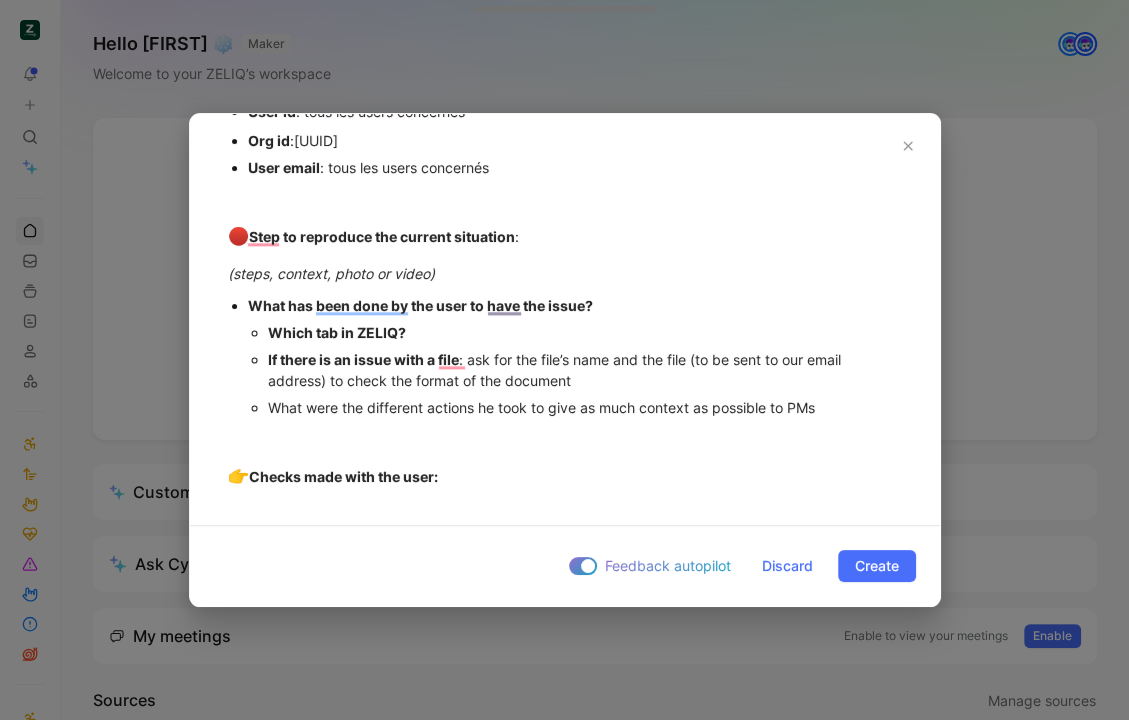 click on "Which tab in ZELIQ?" at bounding box center [585, 332] 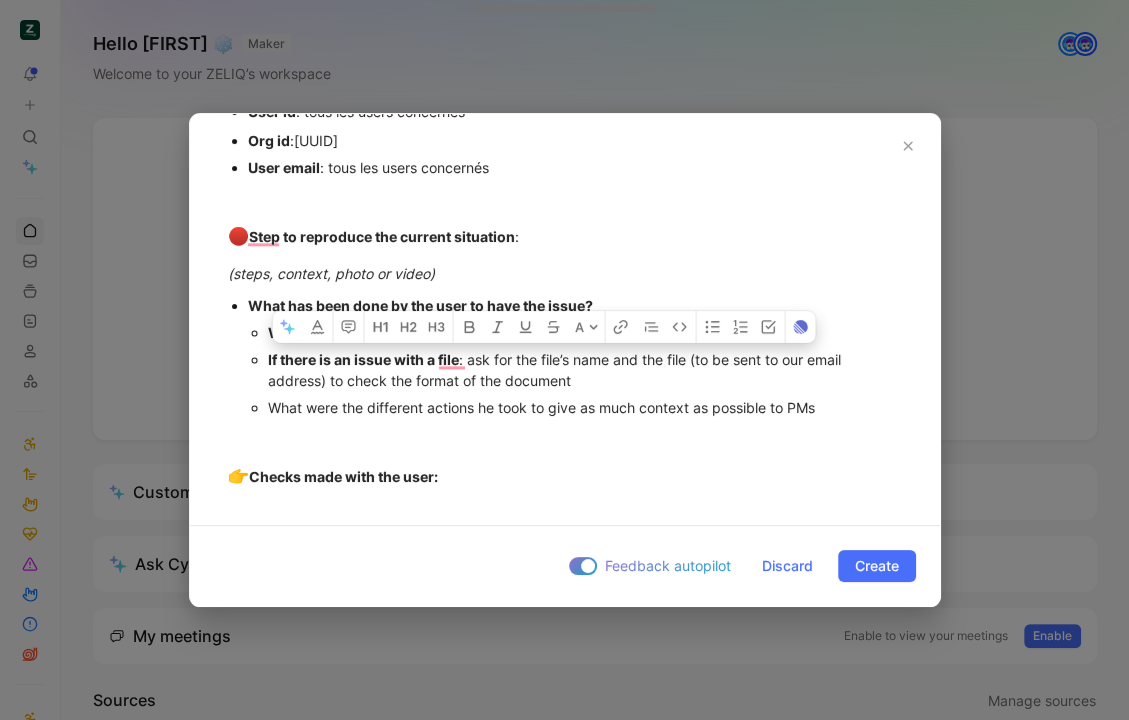 drag, startPoint x: 474, startPoint y: 371, endPoint x: 236, endPoint y: 354, distance: 238.60637 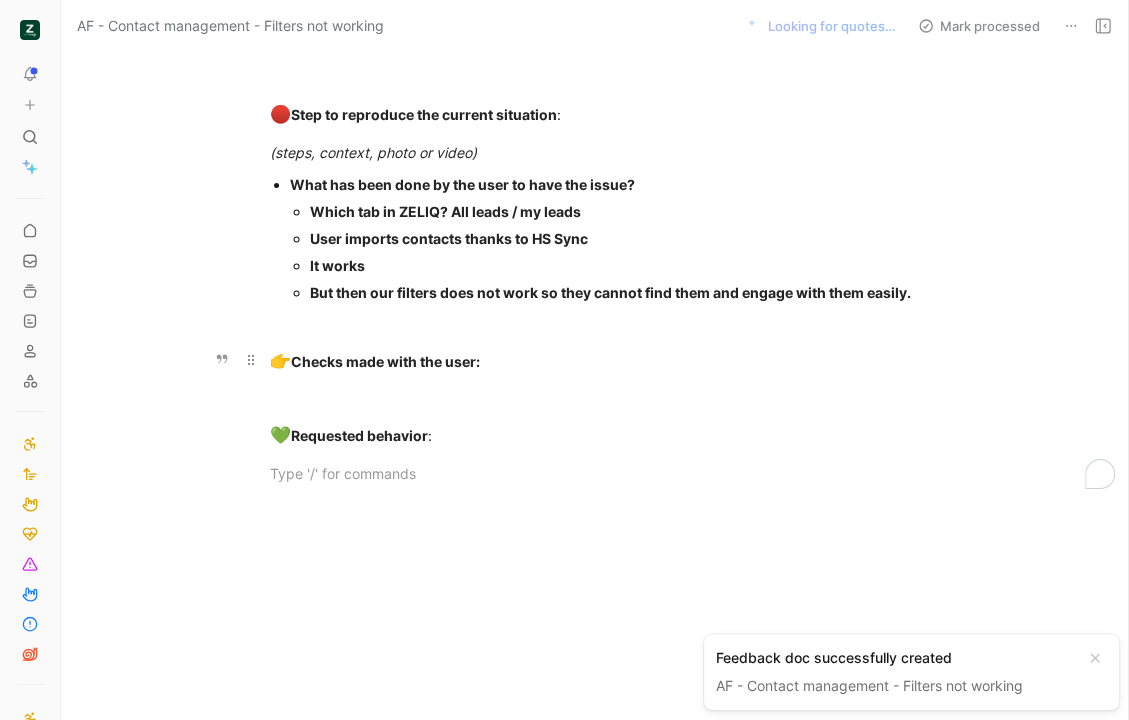 drag, startPoint x: 489, startPoint y: 463, endPoint x: 277, endPoint y: 356, distance: 237.4721 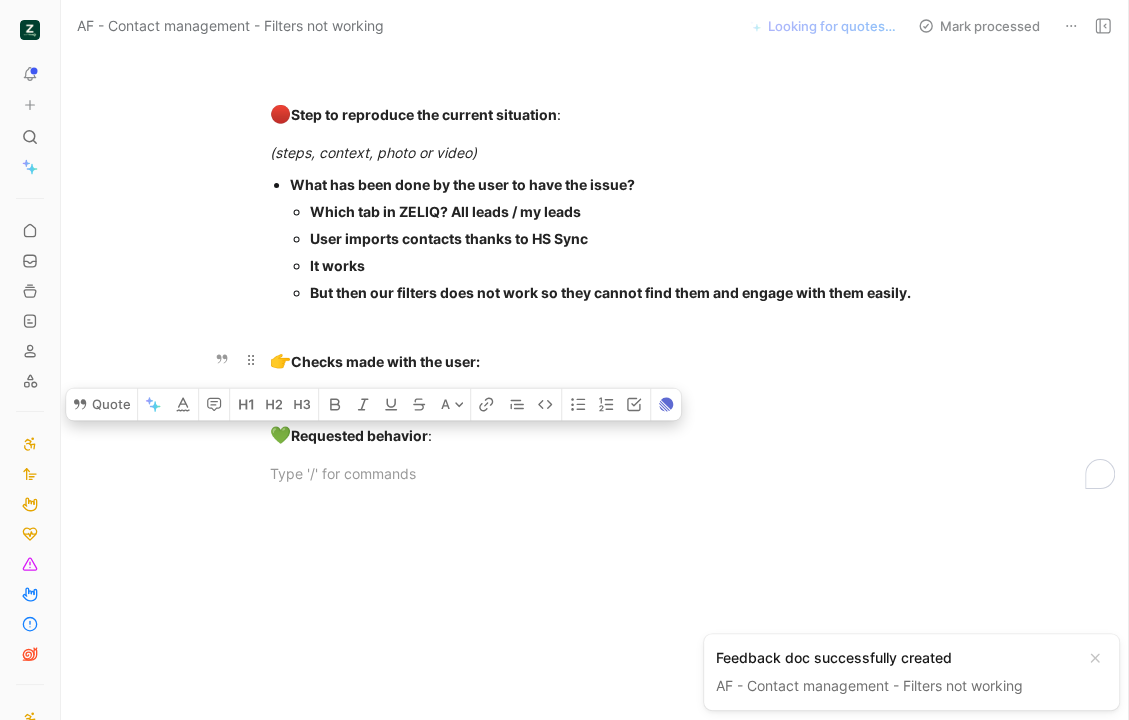 type 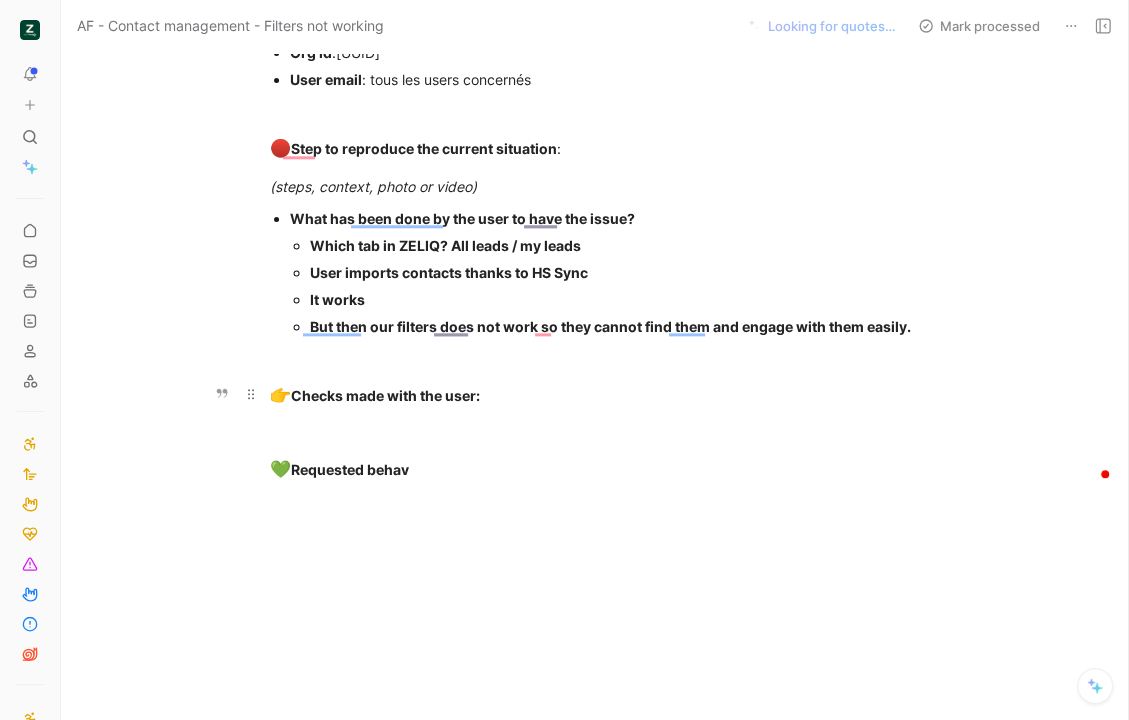 drag, startPoint x: 440, startPoint y: 475, endPoint x: 262, endPoint y: 390, distance: 197.25365 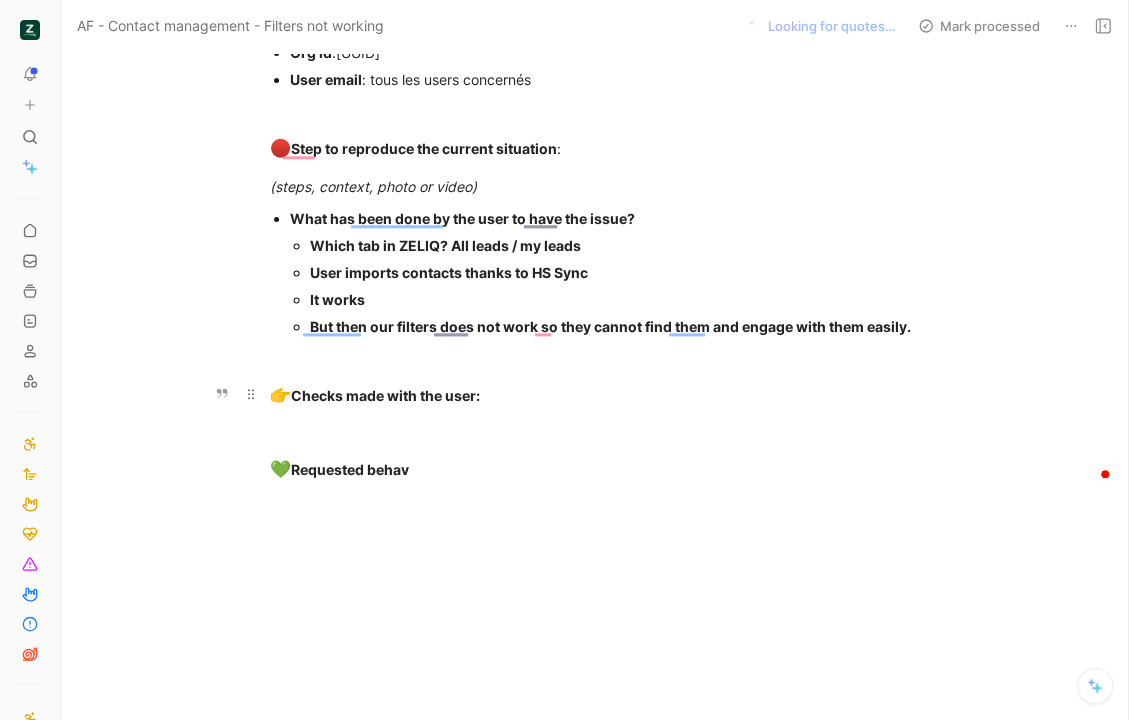 click on "Q1 : le bug empêche-t-il d’utiliser des fonctionnalités essentielles ? (fonctionnalité essentielle : connection, ajout de lead dans le workspace ou dans une séquence, enrichissement, envoi d’email/linkedin/appel, paiement) Réponse : Oui = 5 pts Non = 0 pts Q2 : le problème est il récurrent et répliqué facilement ? Réponse : Oui, c’est remonté par plusieurs users et répliqué facilement : 3pts Non mais multiple retours user : 1pts (environ 3/4 retours sur une semaine) Non et unique user impacté : 0 pts Q3 : des solutions de contournements existent-elles ? Réponse : Non : 2 pts Oui : 0 pts Q4 : Quel est le plan du user ? Réponse : Custom / Advanced : 3 pts Starter / Free avec plan crédit : 2pts Free trial : 1pt Free : 0 pt 🚨  Si au moins 10 pts : Urgent Si au moins 8 pts : High Si au moins 5 pts : Medium Moins de 5 points : Low Bug Description User id : tous les users concernés  Org id :  8620a425-a9fa-4e1c-a63b-21144af1ca0f User email : tous les users concernés  🔴  : It works" at bounding box center (616, -259) 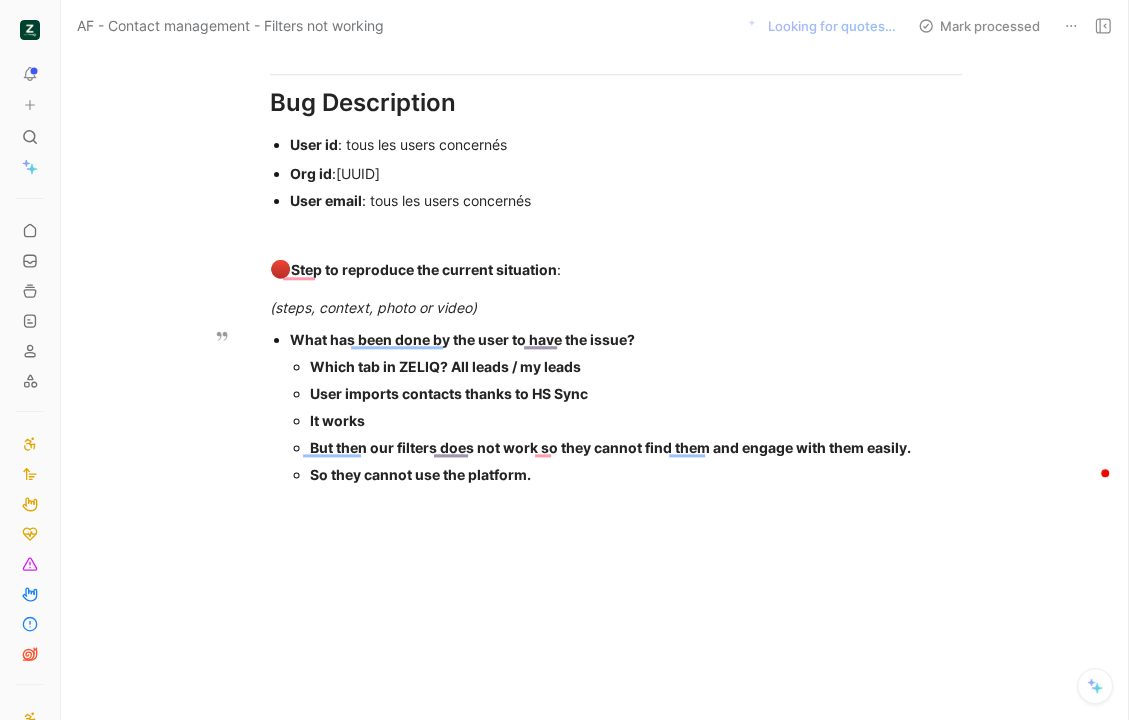 scroll, scrollTop: 0, scrollLeft: 0, axis: both 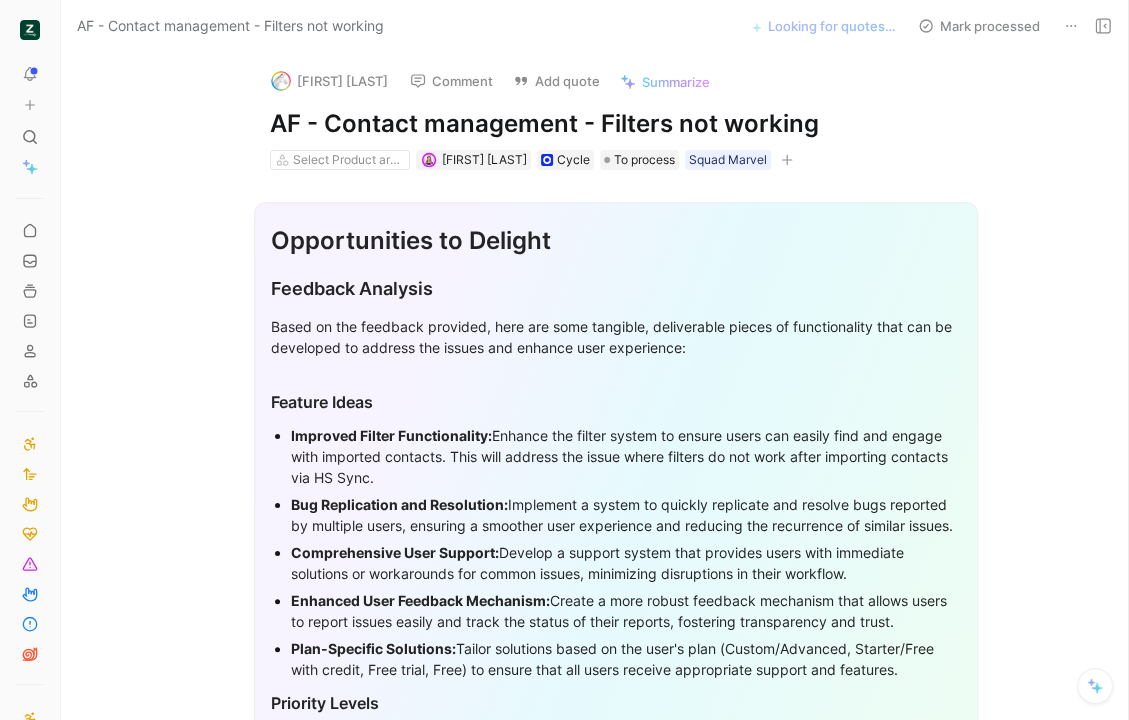 click on "AF - Contact management - Filters not working" at bounding box center [616, 124] 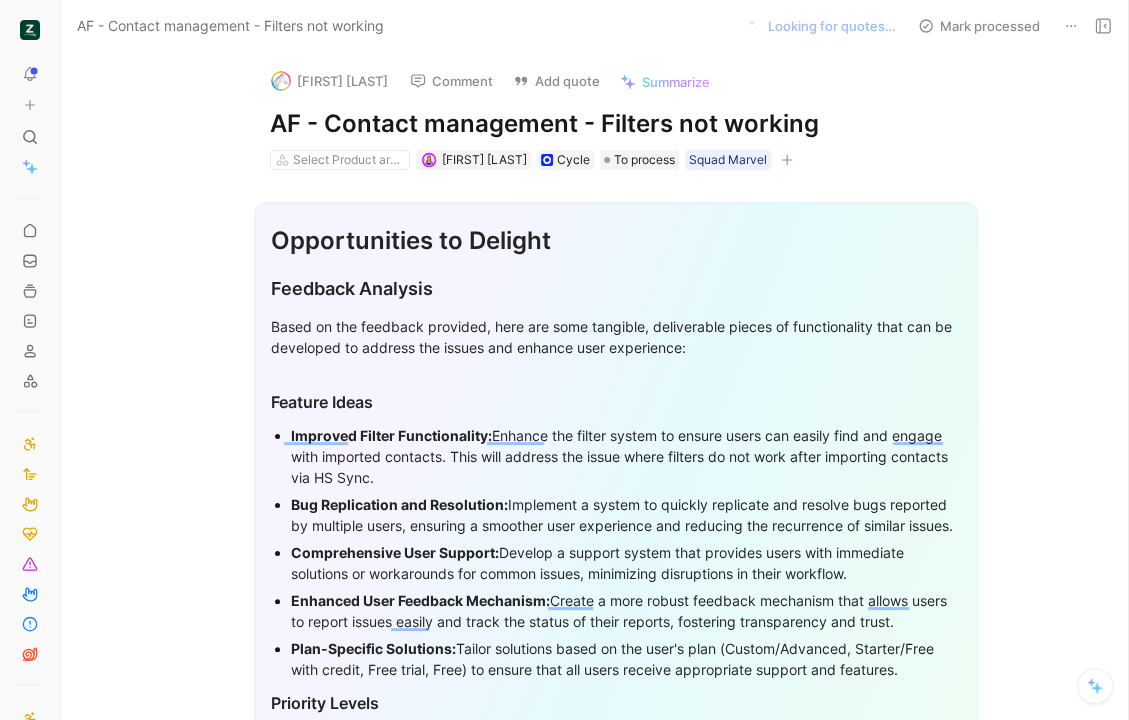 copy on "AF - Contact management - Filters not working" 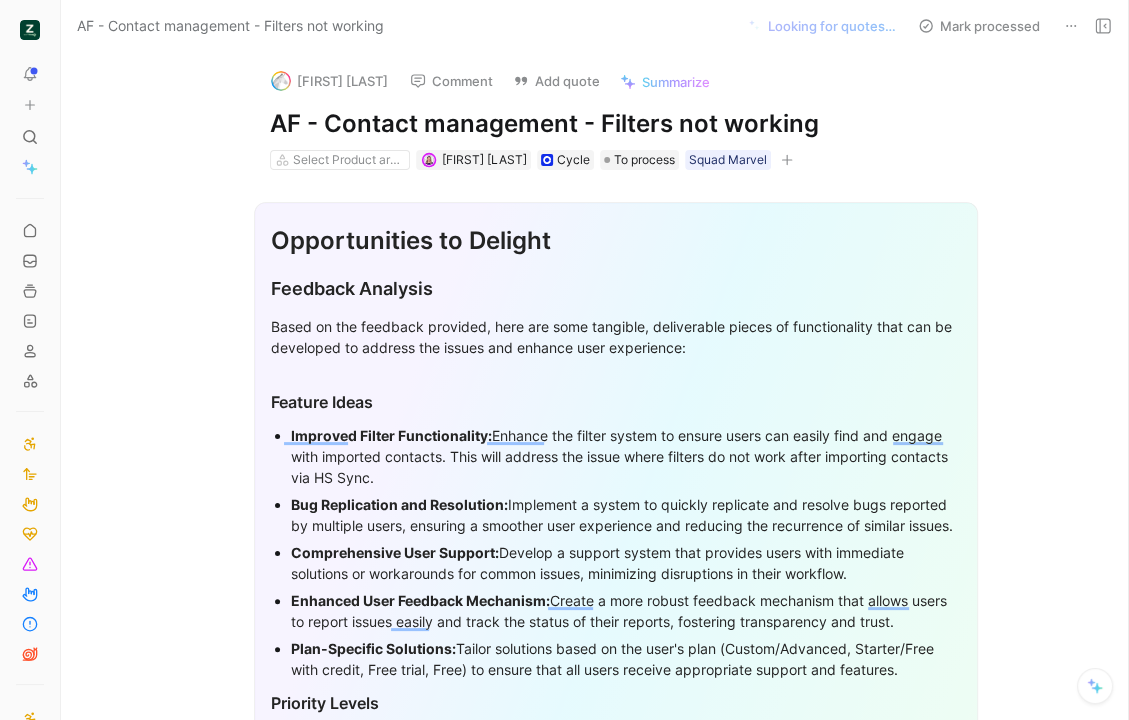 click on "Add quote" at bounding box center (556, 81) 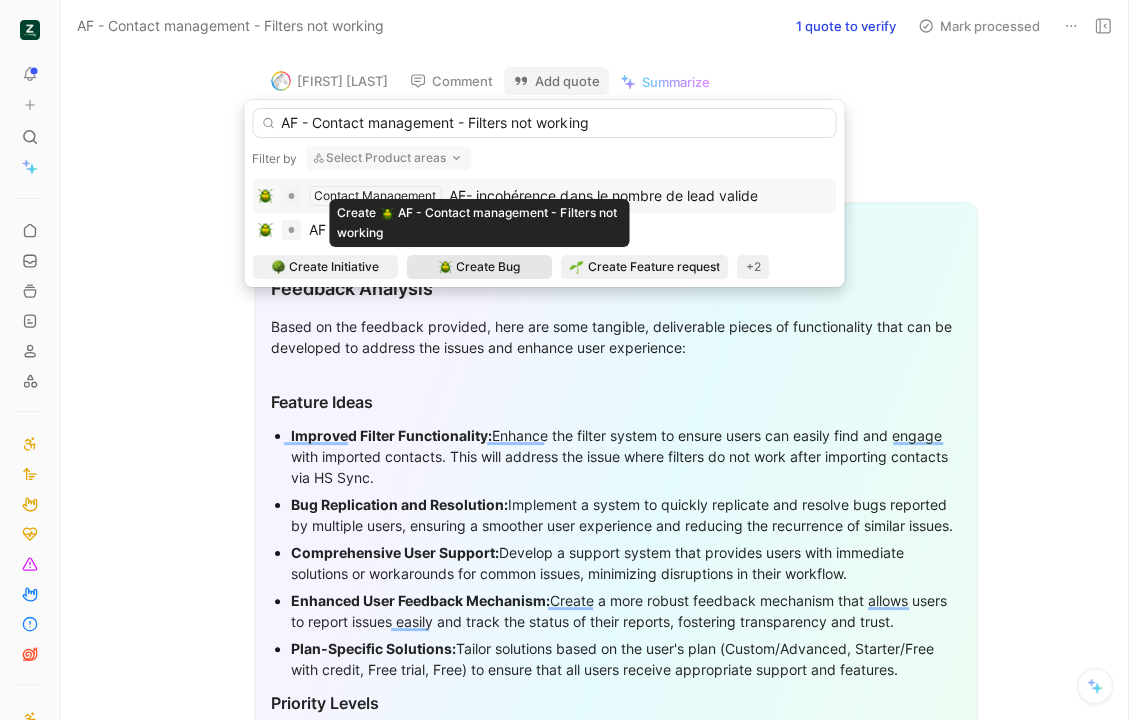 type on "AF - Contact management - Filters not working" 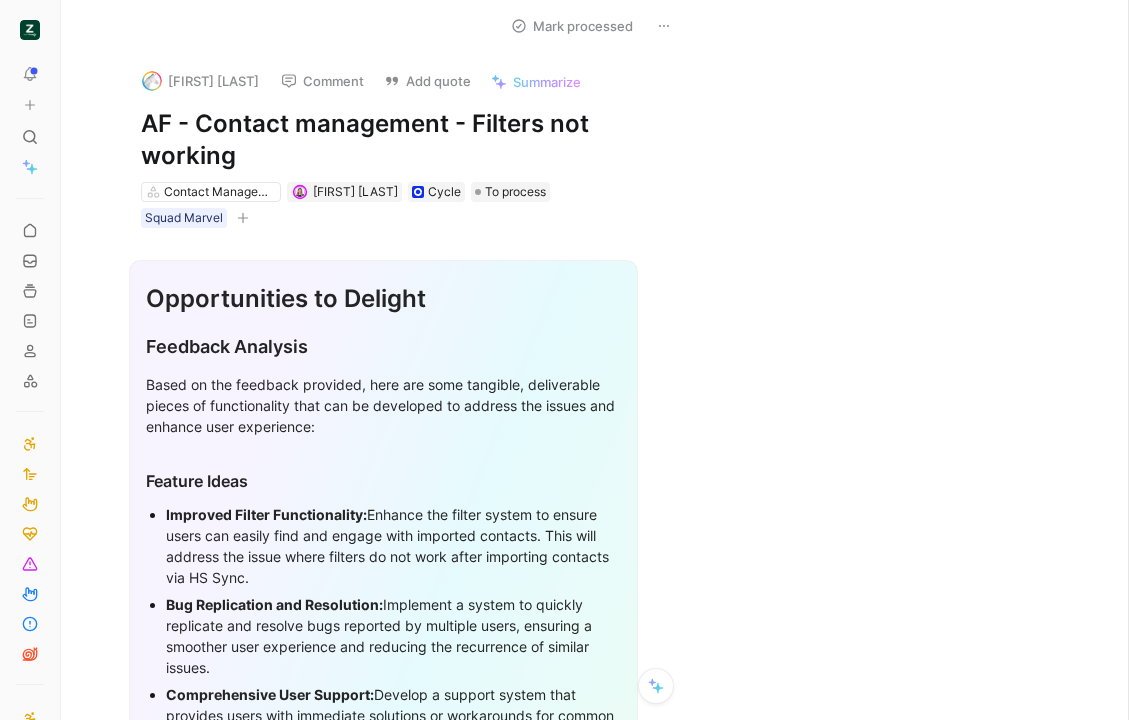 scroll, scrollTop: 0, scrollLeft: 0, axis: both 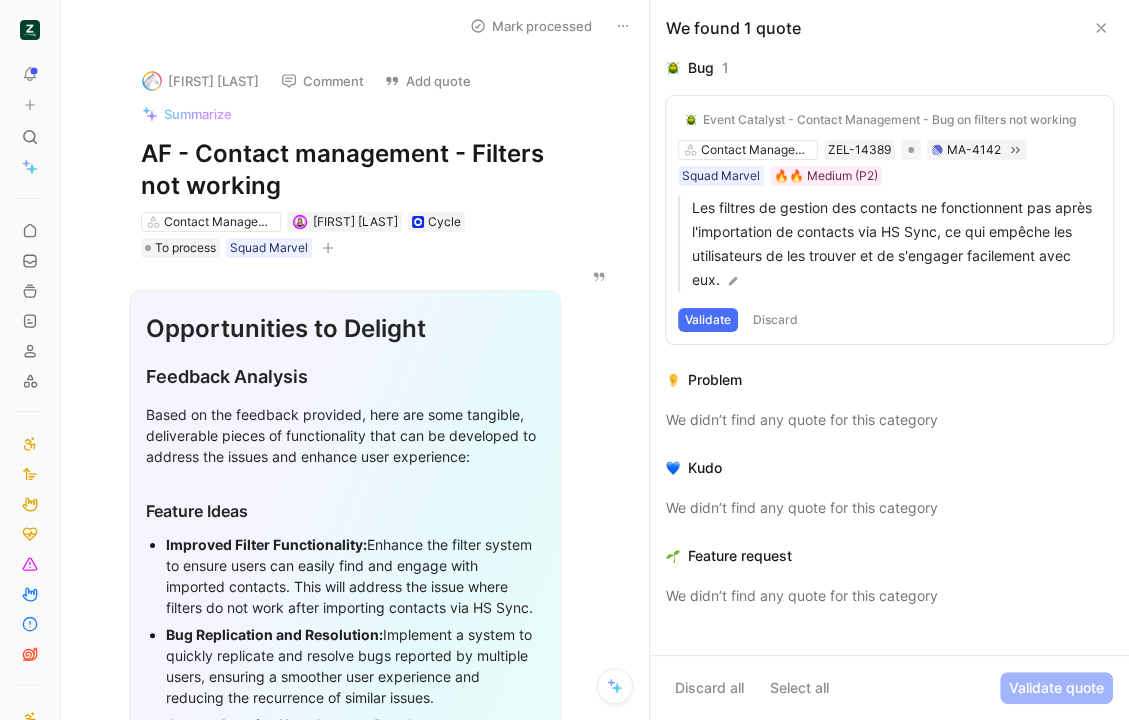 click 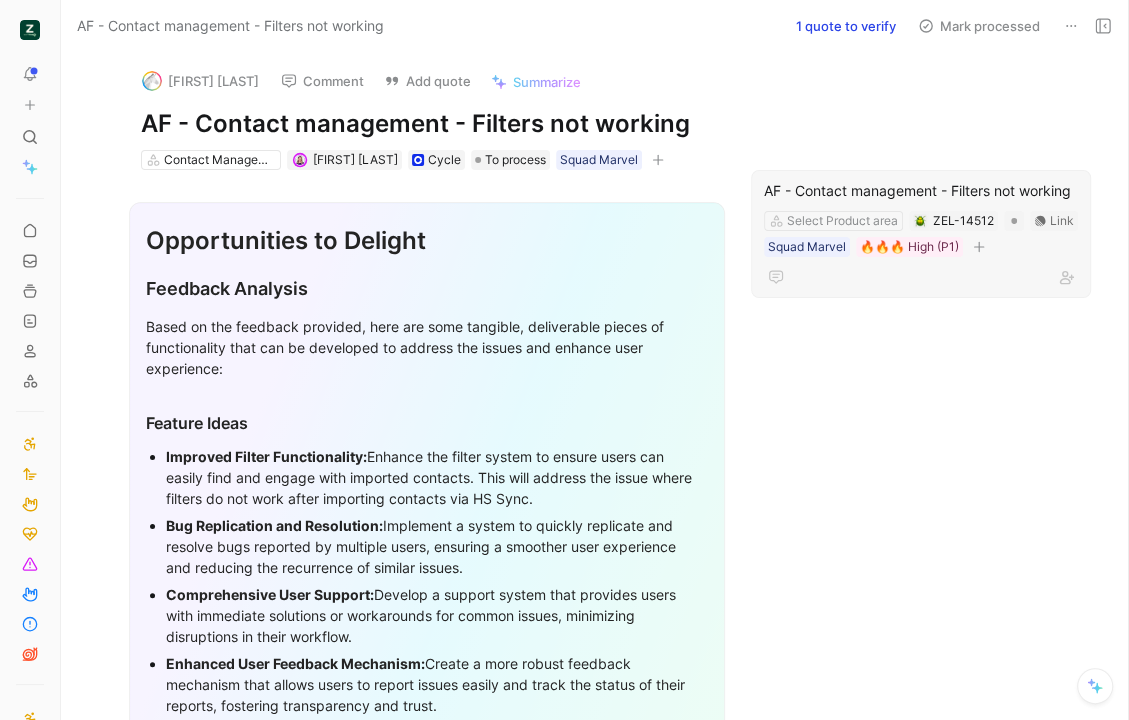 click on "AF - Contact management - Filters not working Select Product area ZEL-14512 Link Squad Marvel 🔥🔥🔥 High (P1)" at bounding box center [921, 234] 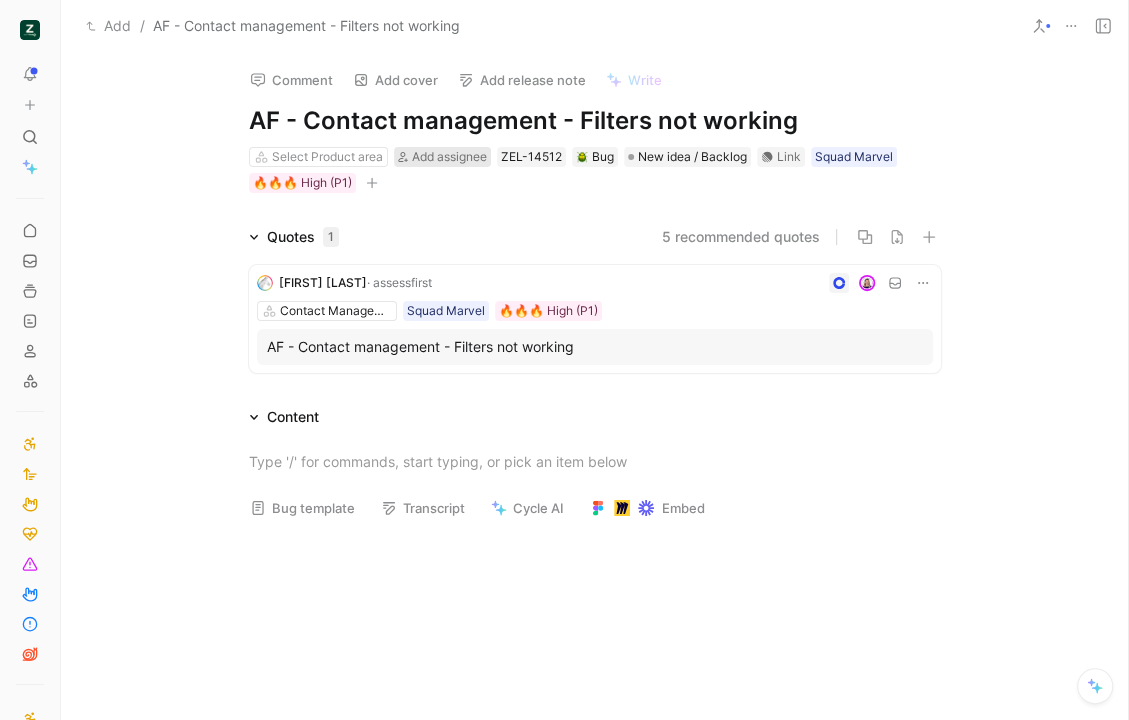 click on "Comment Add cover Add release note Write AF - Contact management - Filters not working Select Product area Add assignee ZEL-14512 Bug New idea / Backlog Link Squad Marvel 🔥🔥🔥 High (P1)" at bounding box center [595, 123] 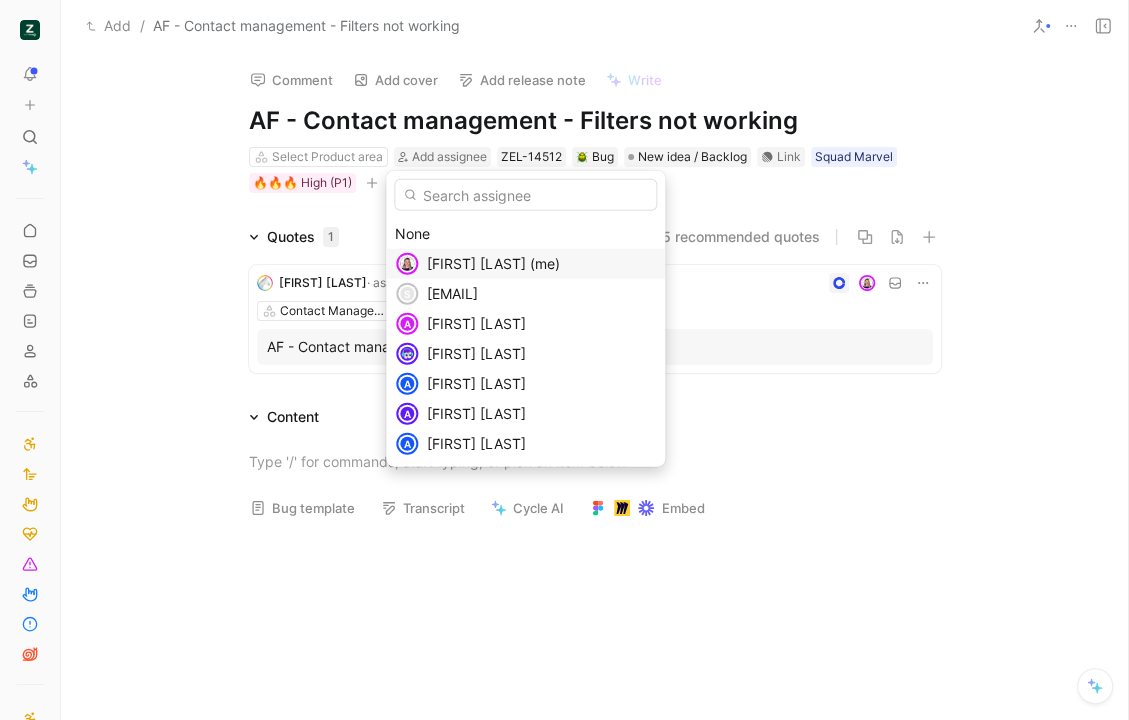 click on "Camille Wattel (me)" at bounding box center (493, 263) 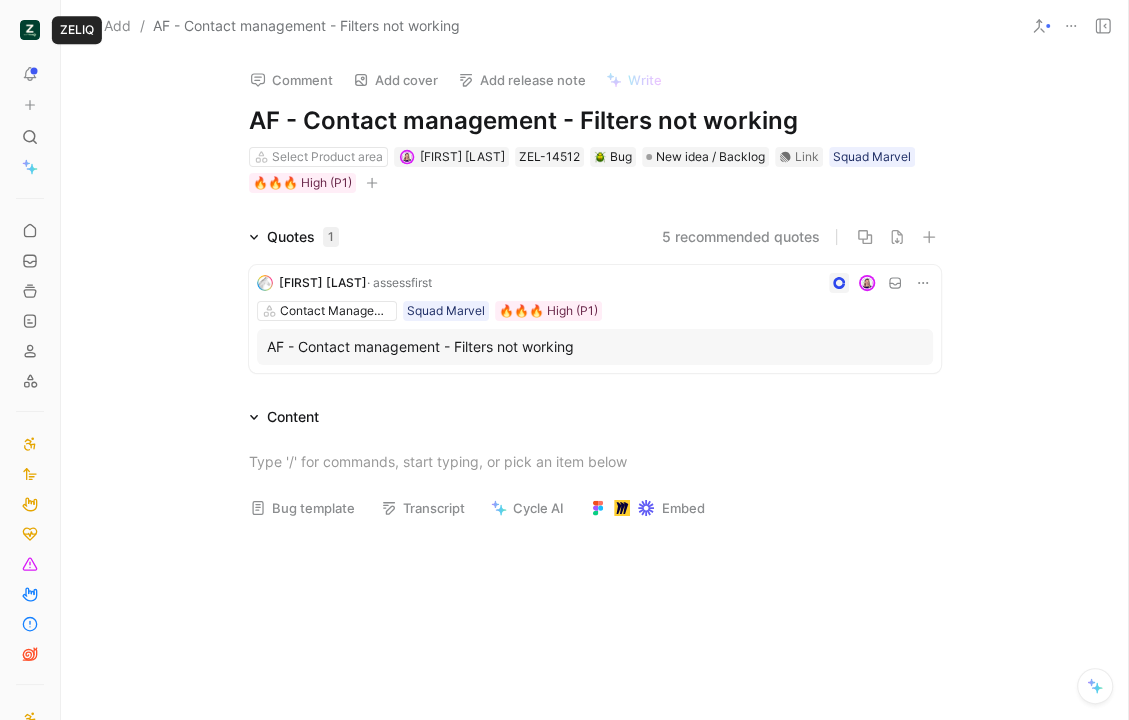 click at bounding box center [30, 30] 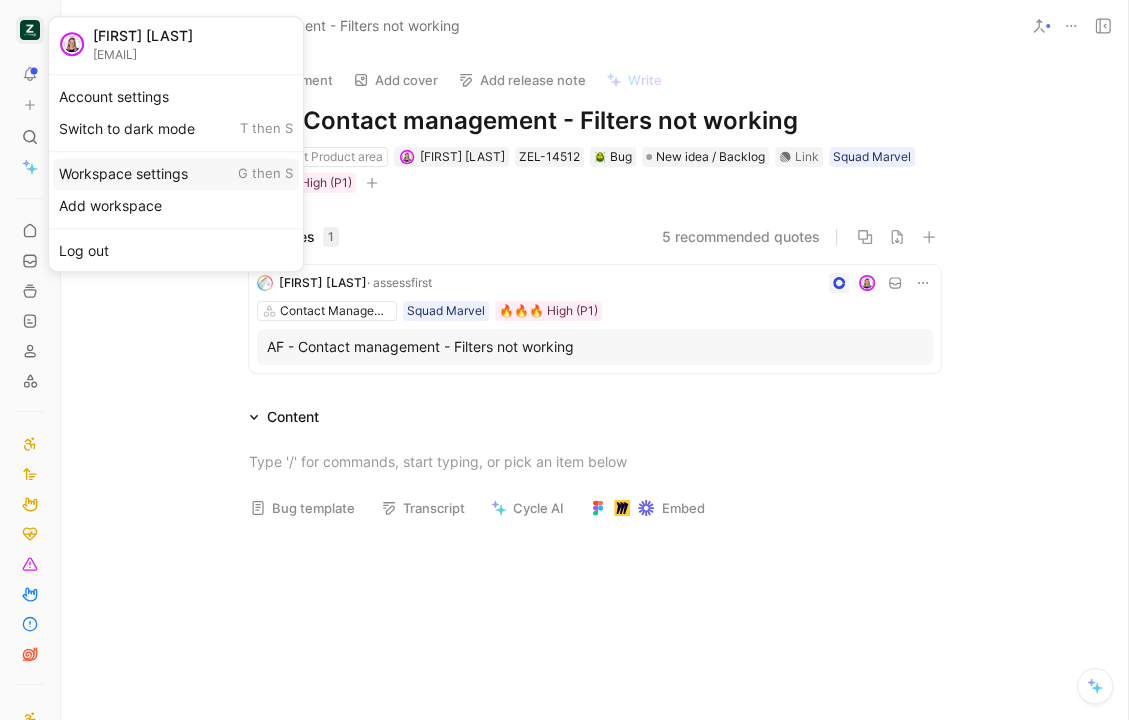 click on "Workspace settings G then S" at bounding box center [176, 174] 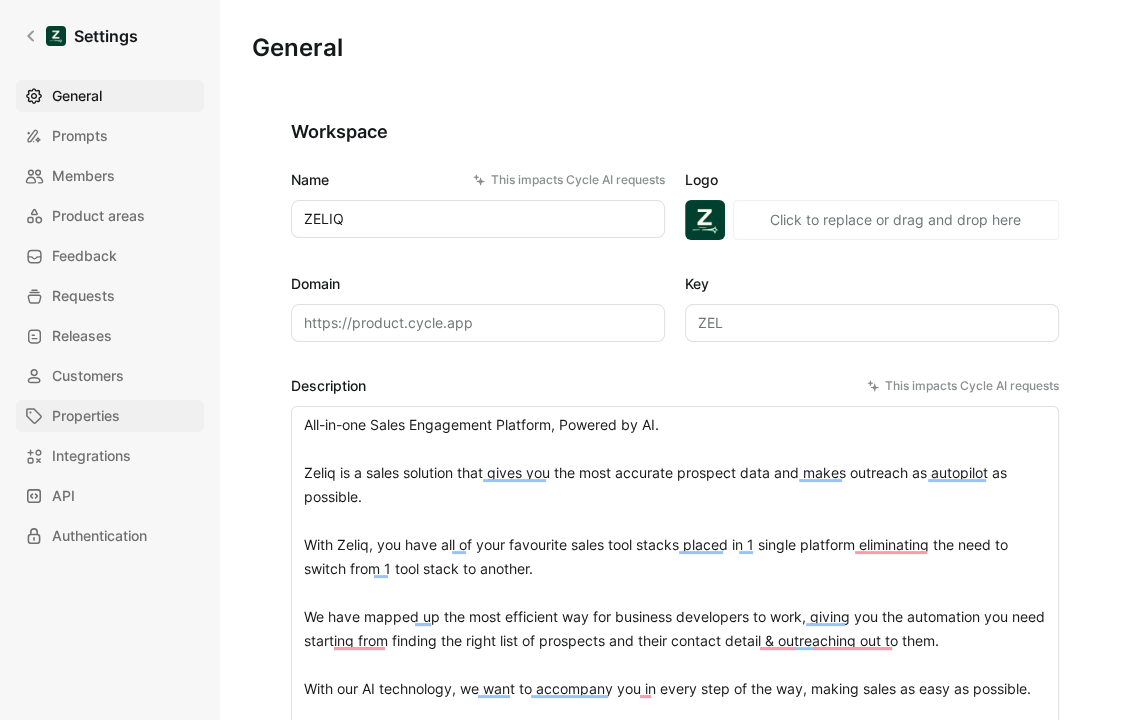 click on "Properties" at bounding box center [110, 416] 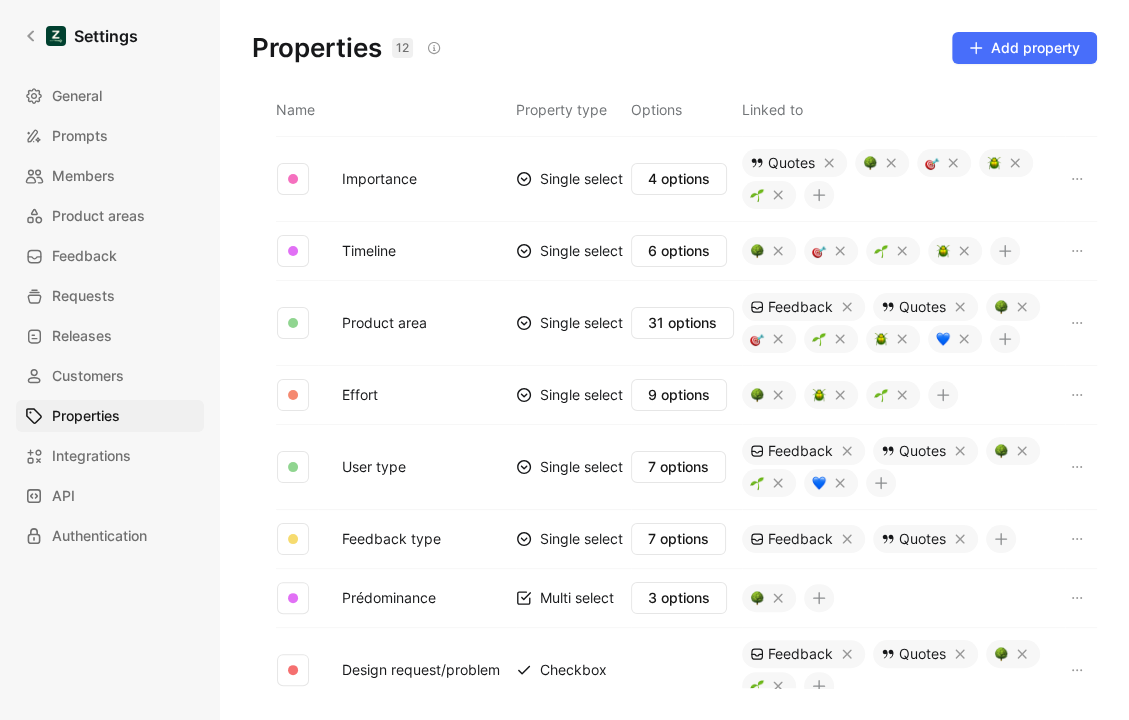 scroll, scrollTop: 523, scrollLeft: 0, axis: vertical 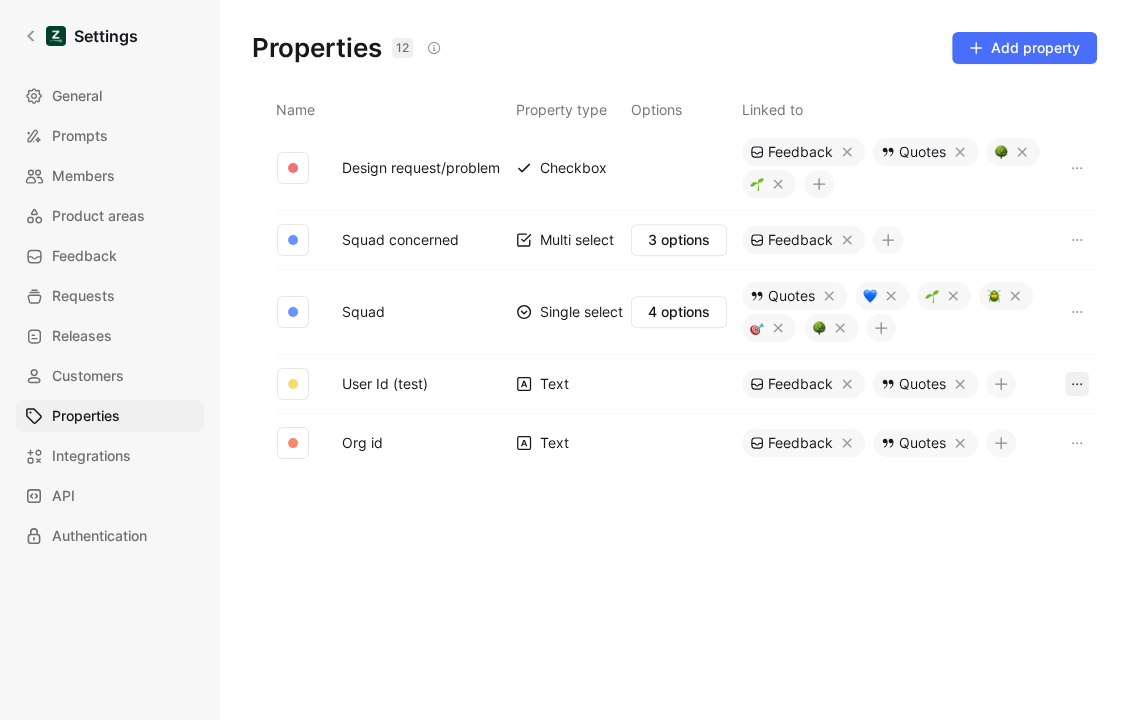 click 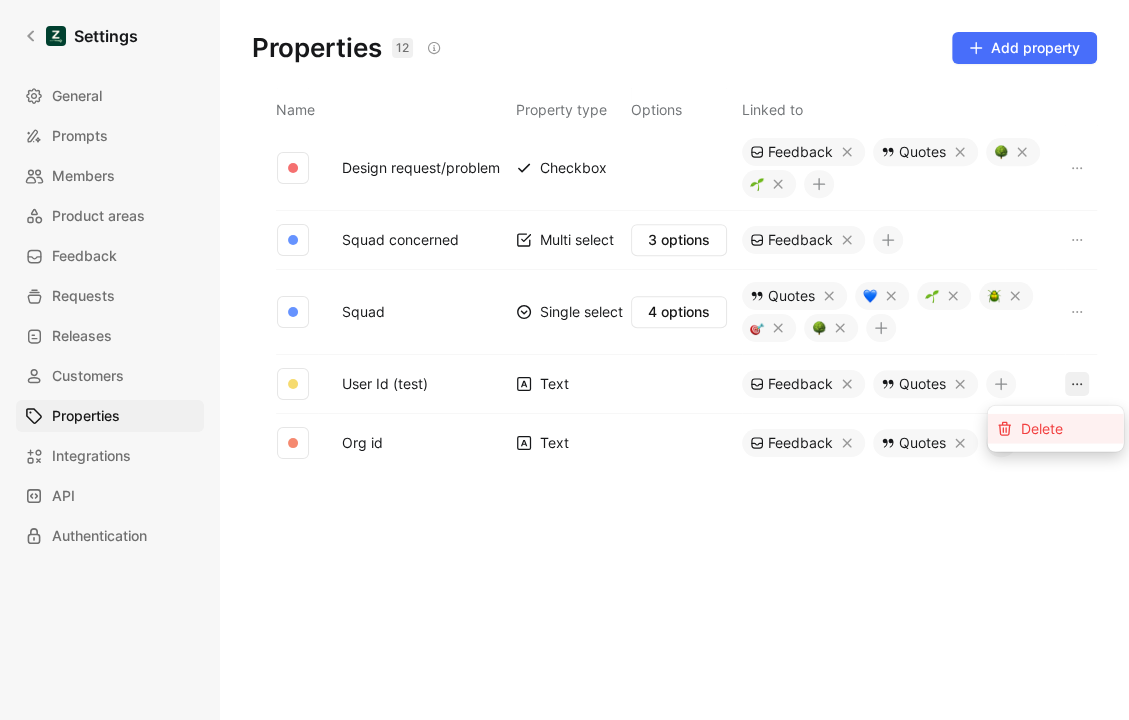 click on "Delete" at bounding box center (1068, 429) 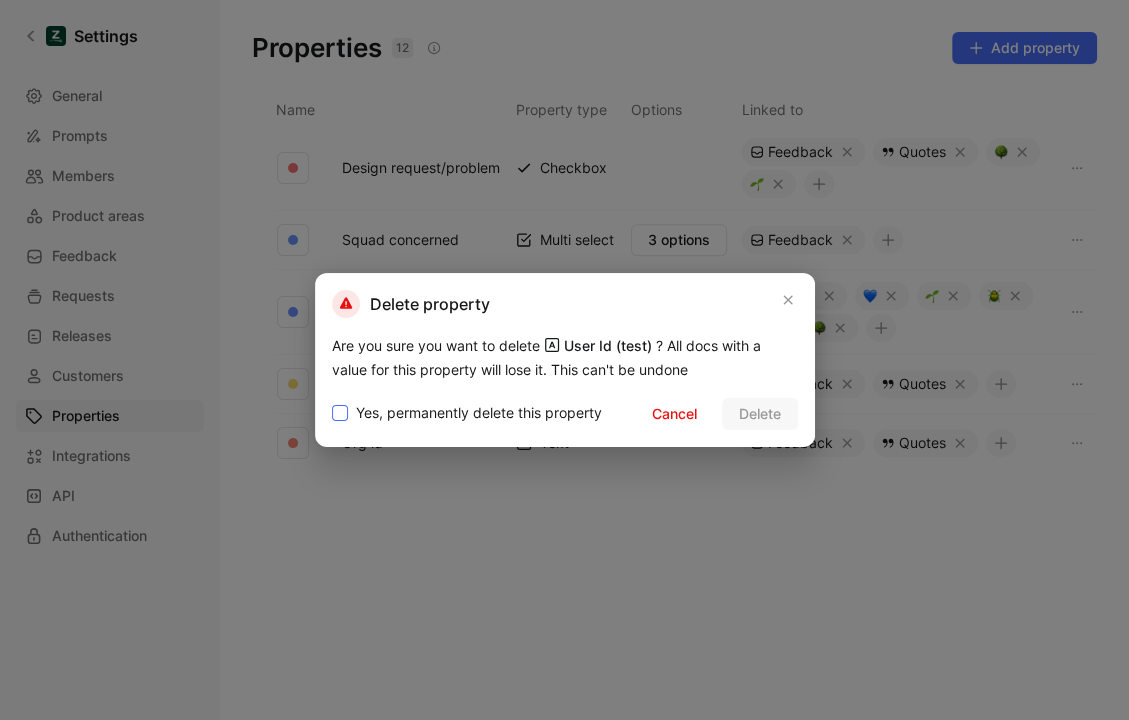 click on "Yes, permanently delete this property" at bounding box center (479, 413) 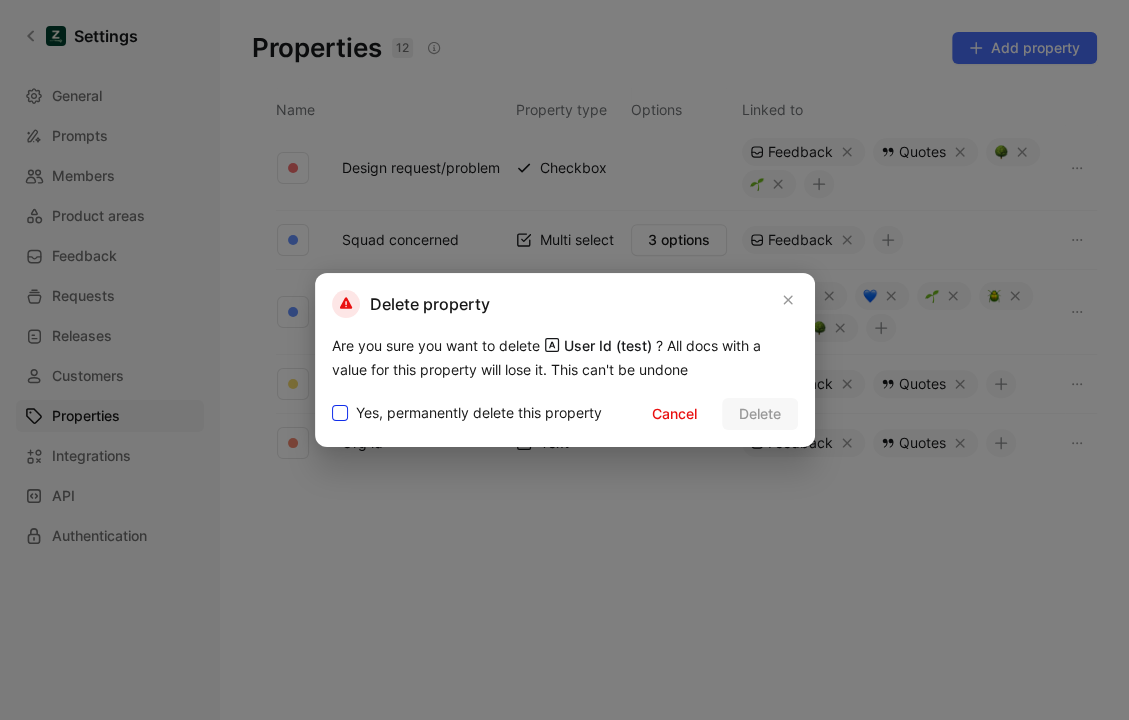 click on "Yes, permanently delete this property" at bounding box center (332, 401) 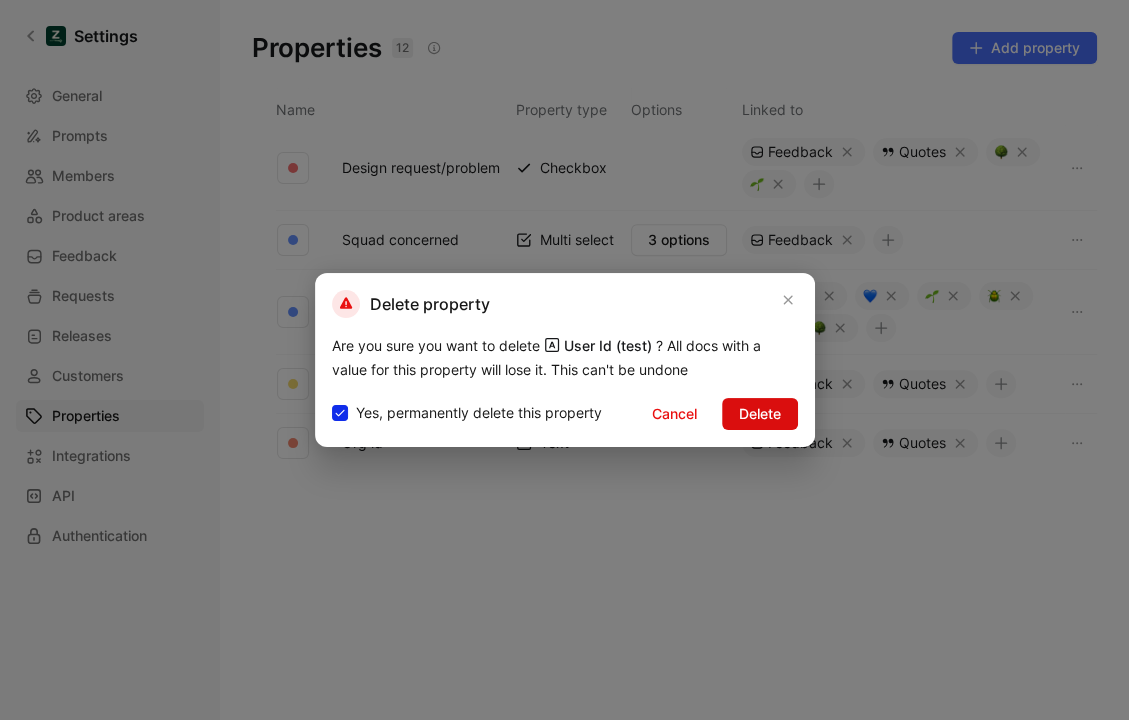click on "Delete" at bounding box center (760, 414) 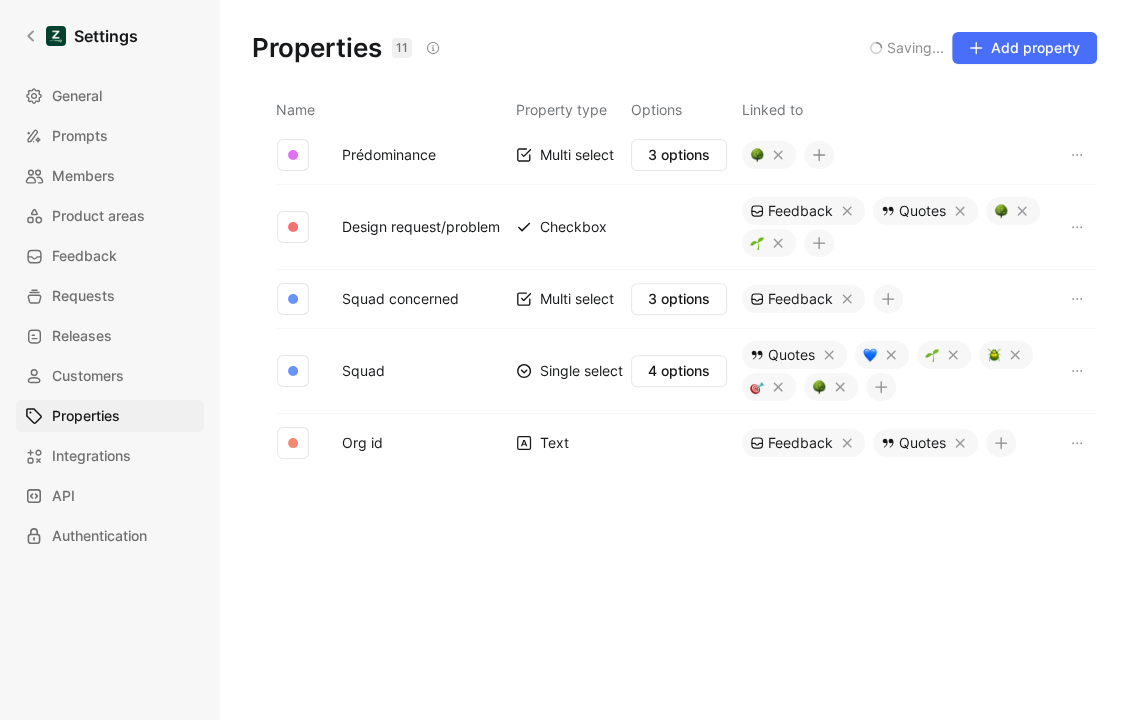 scroll, scrollTop: 465, scrollLeft: 0, axis: vertical 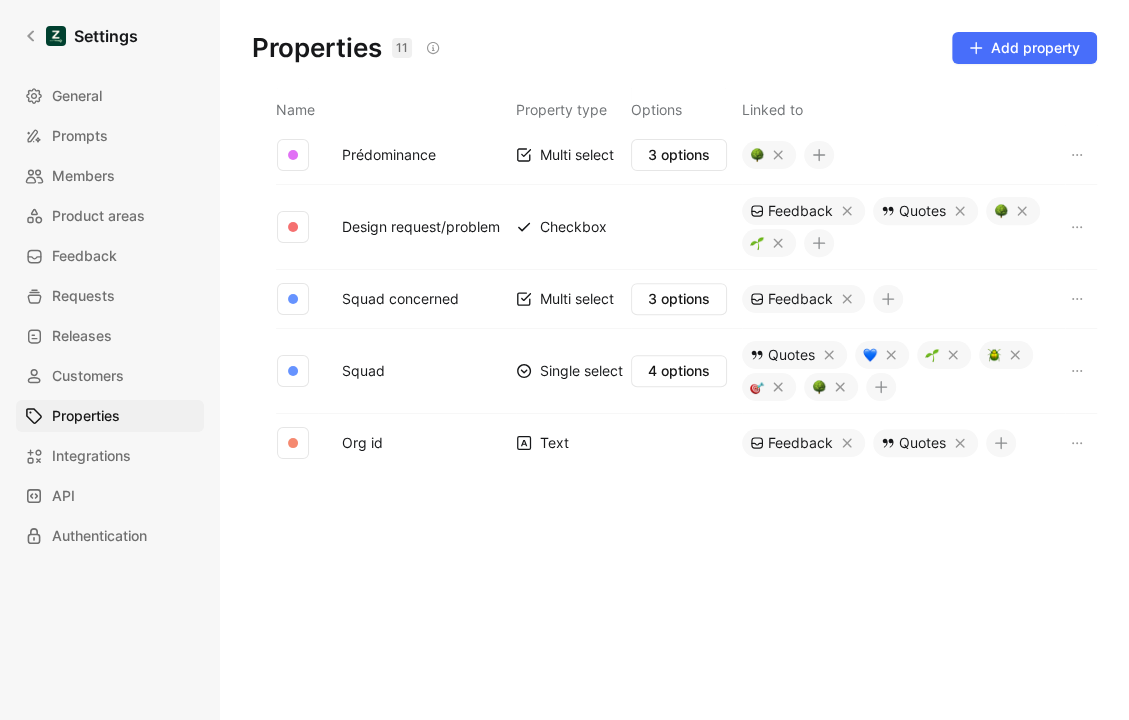 click on "Feedback Quotes" at bounding box center (899, 443) 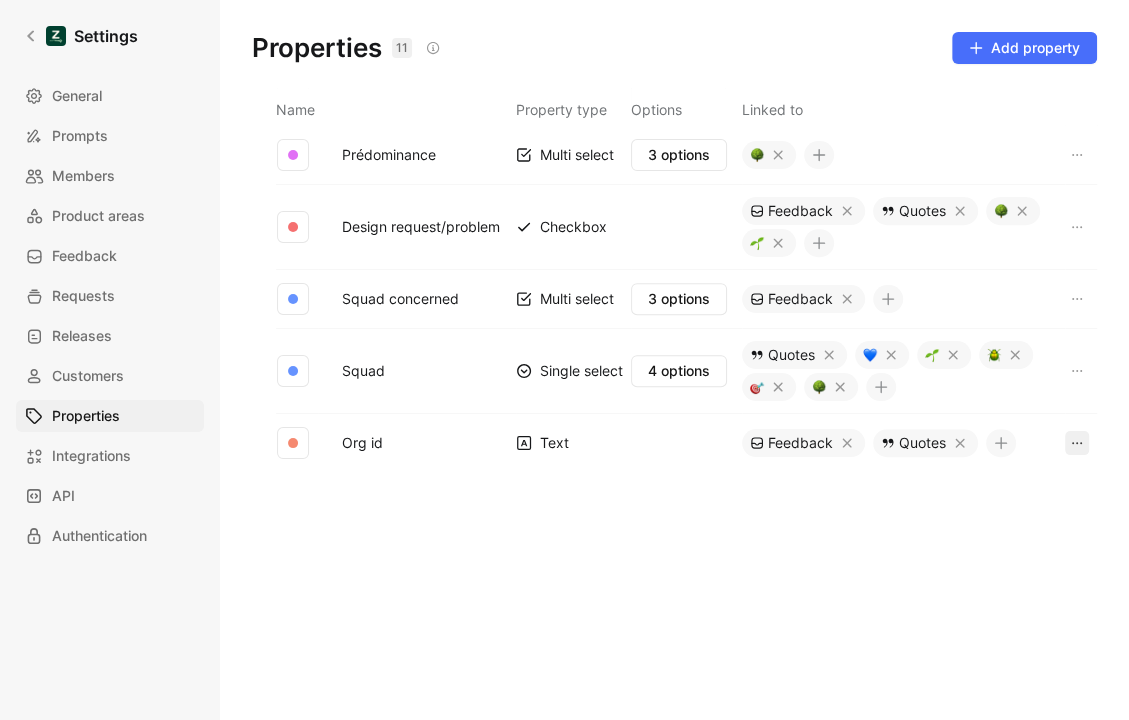 click 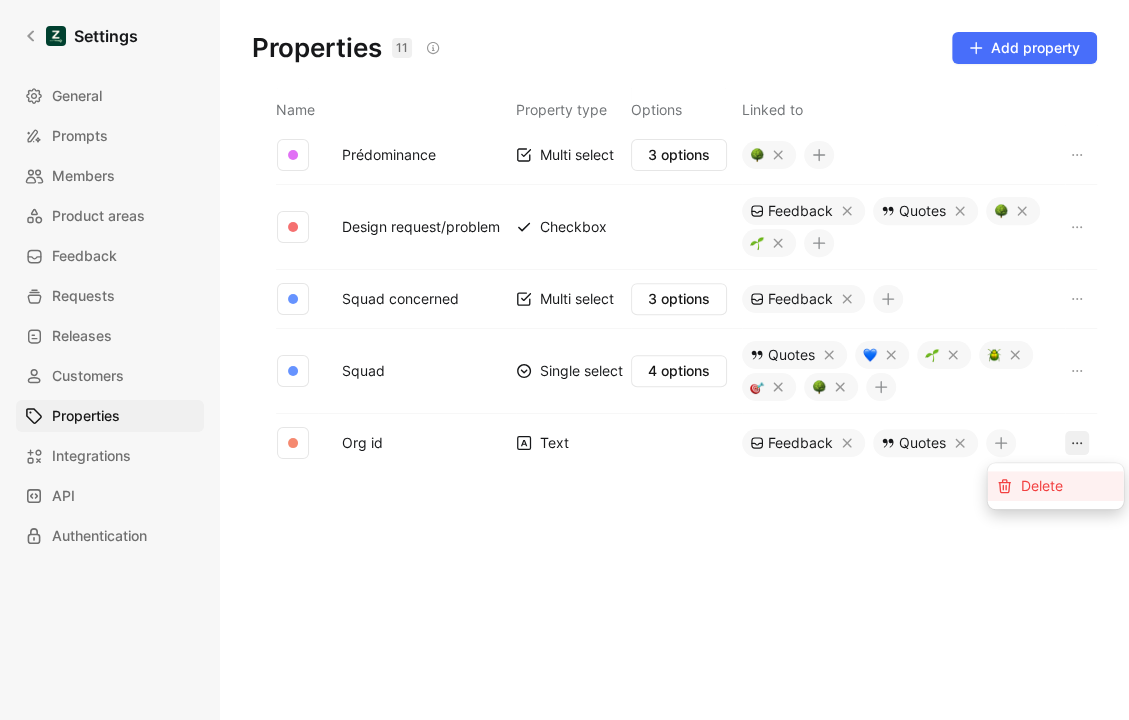 click 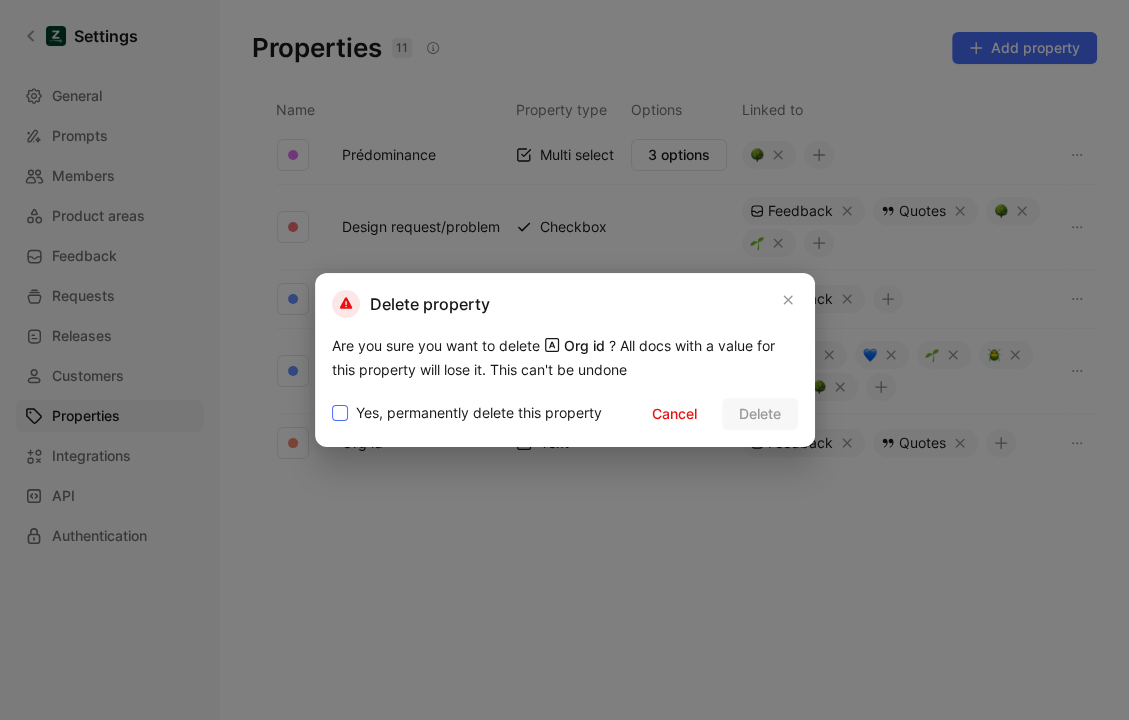 click on "Yes, permanently delete this property" at bounding box center [479, 413] 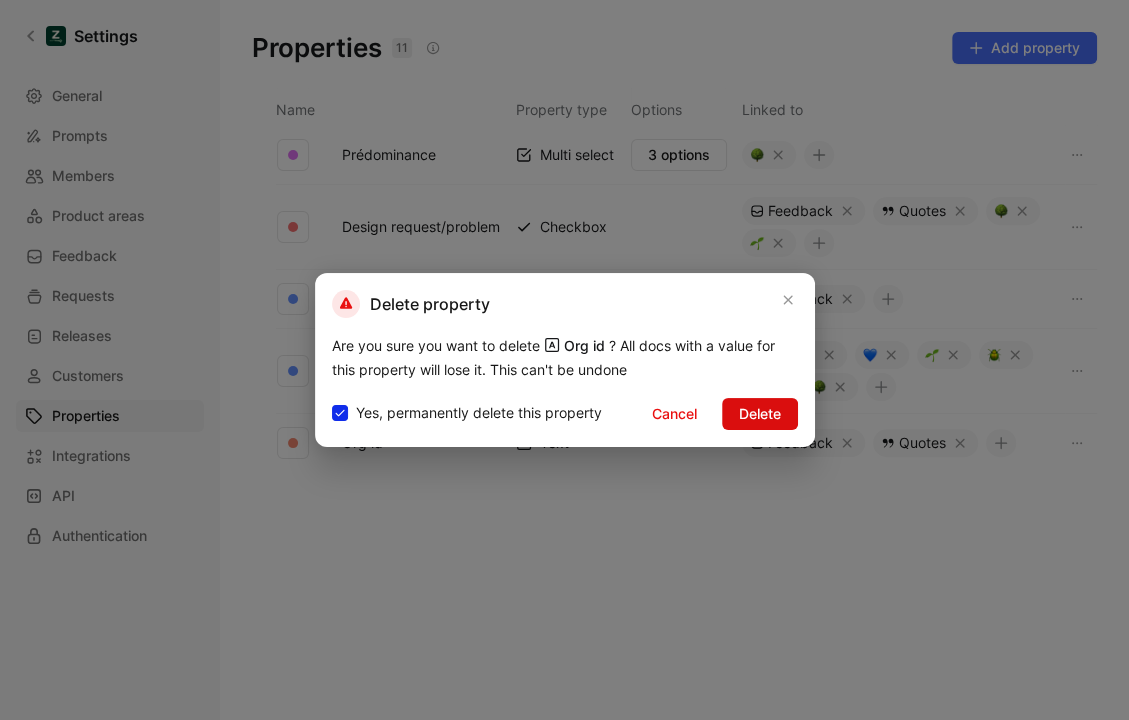 click on "Delete" at bounding box center (760, 414) 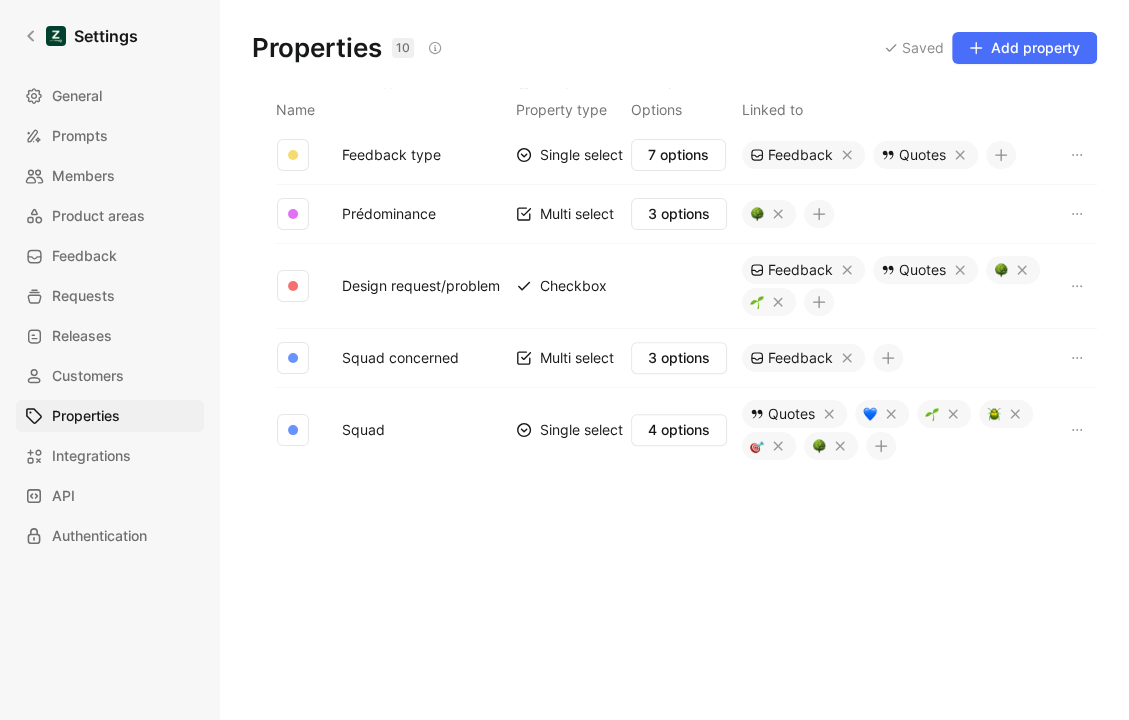 scroll, scrollTop: 407, scrollLeft: 0, axis: vertical 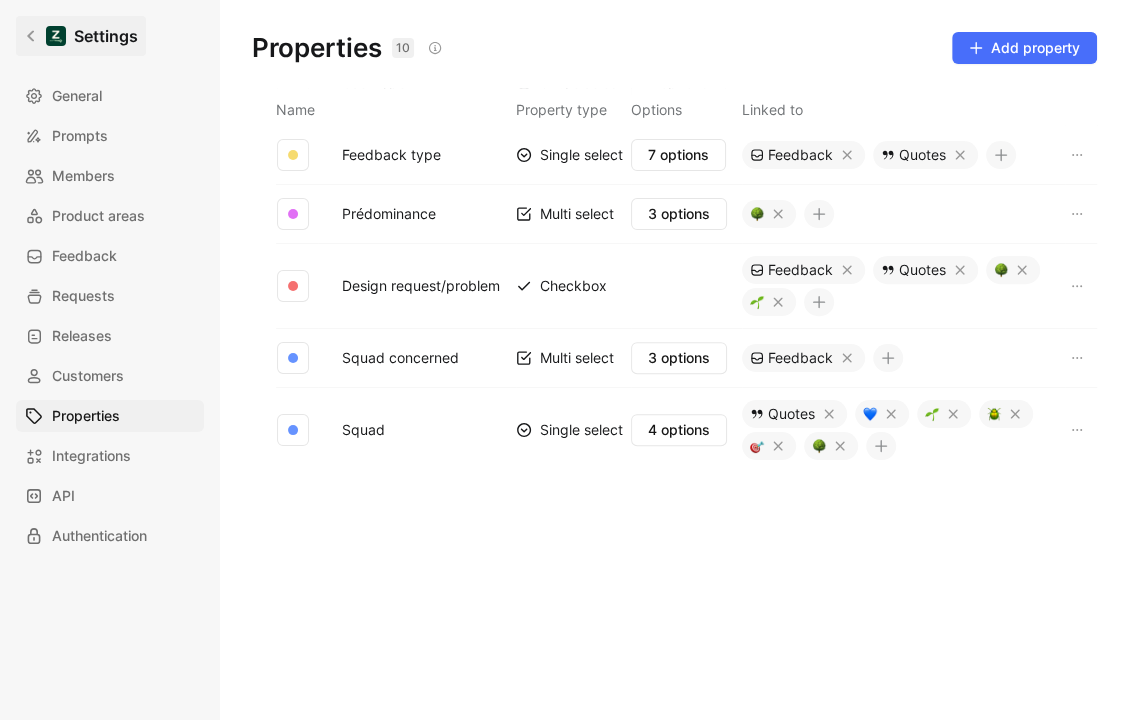 click on "Settings" at bounding box center [81, 36] 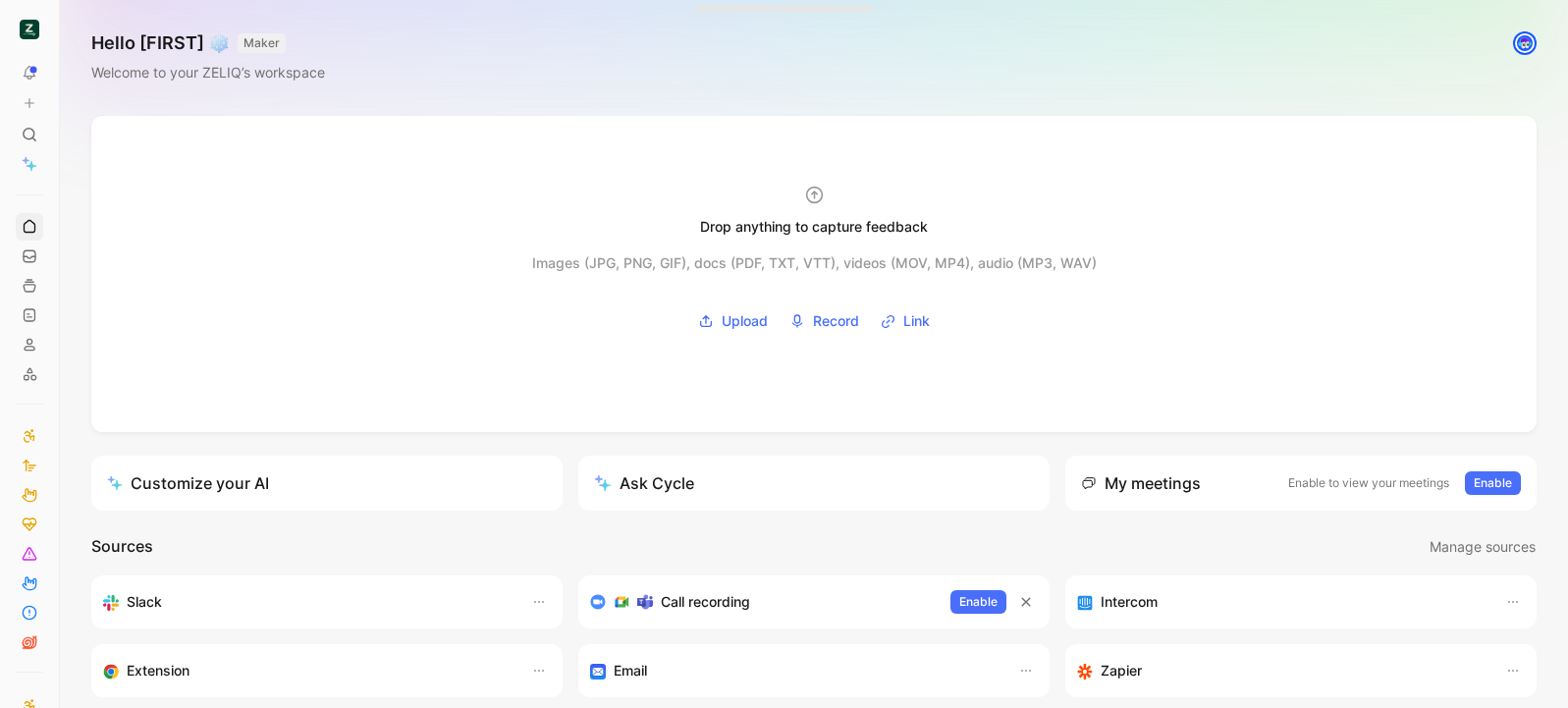 scroll, scrollTop: 0, scrollLeft: 0, axis: both 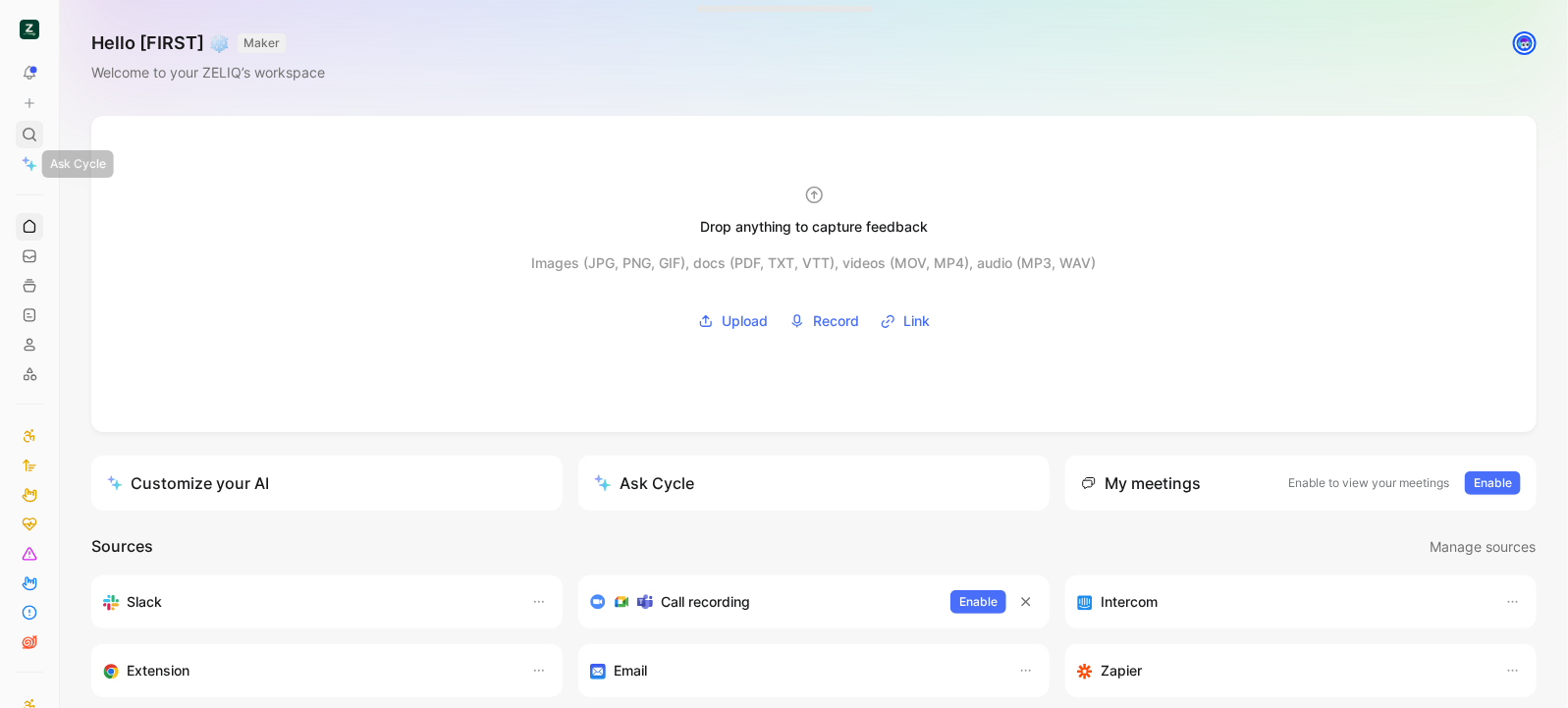 click 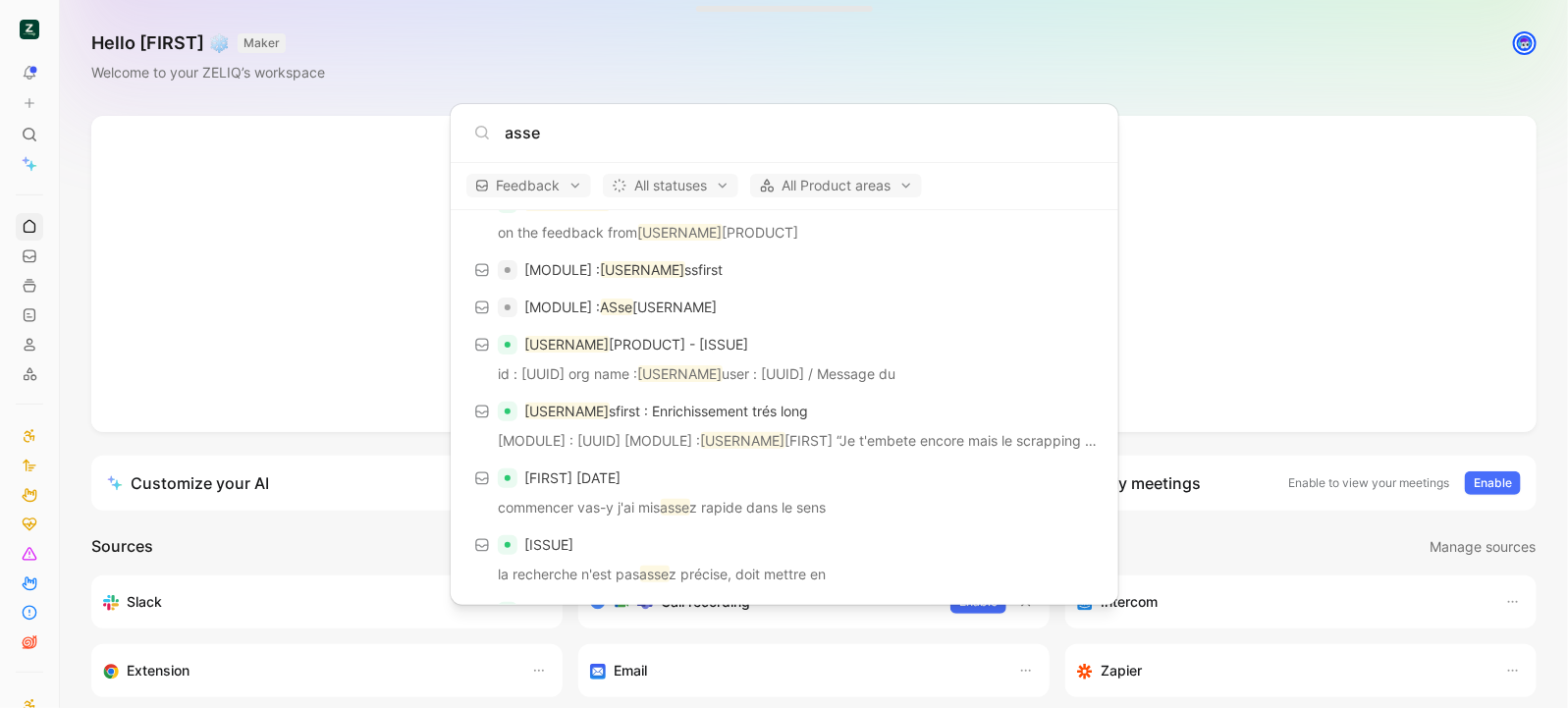 scroll, scrollTop: 0, scrollLeft: 0, axis: both 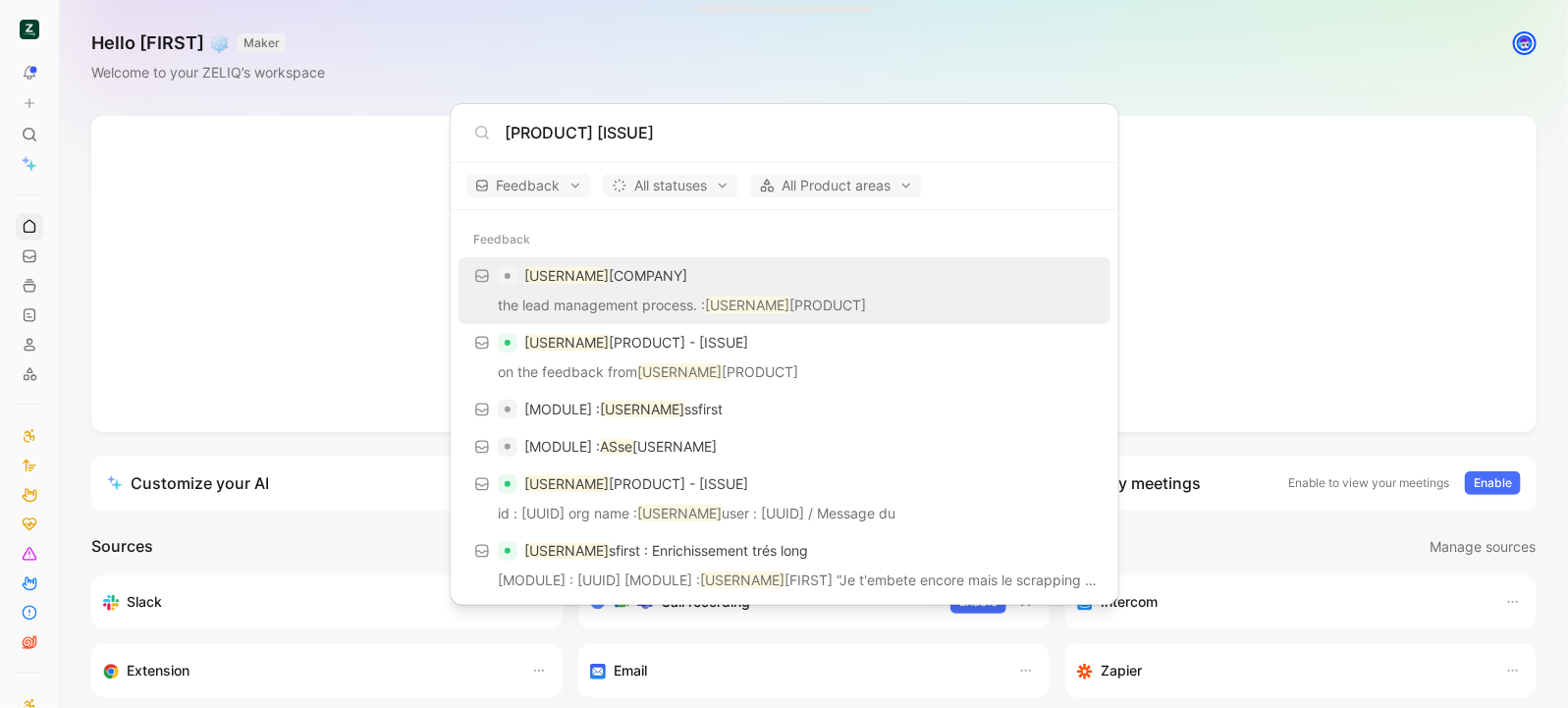 type on "[PRODUCT] [ISSUE]" 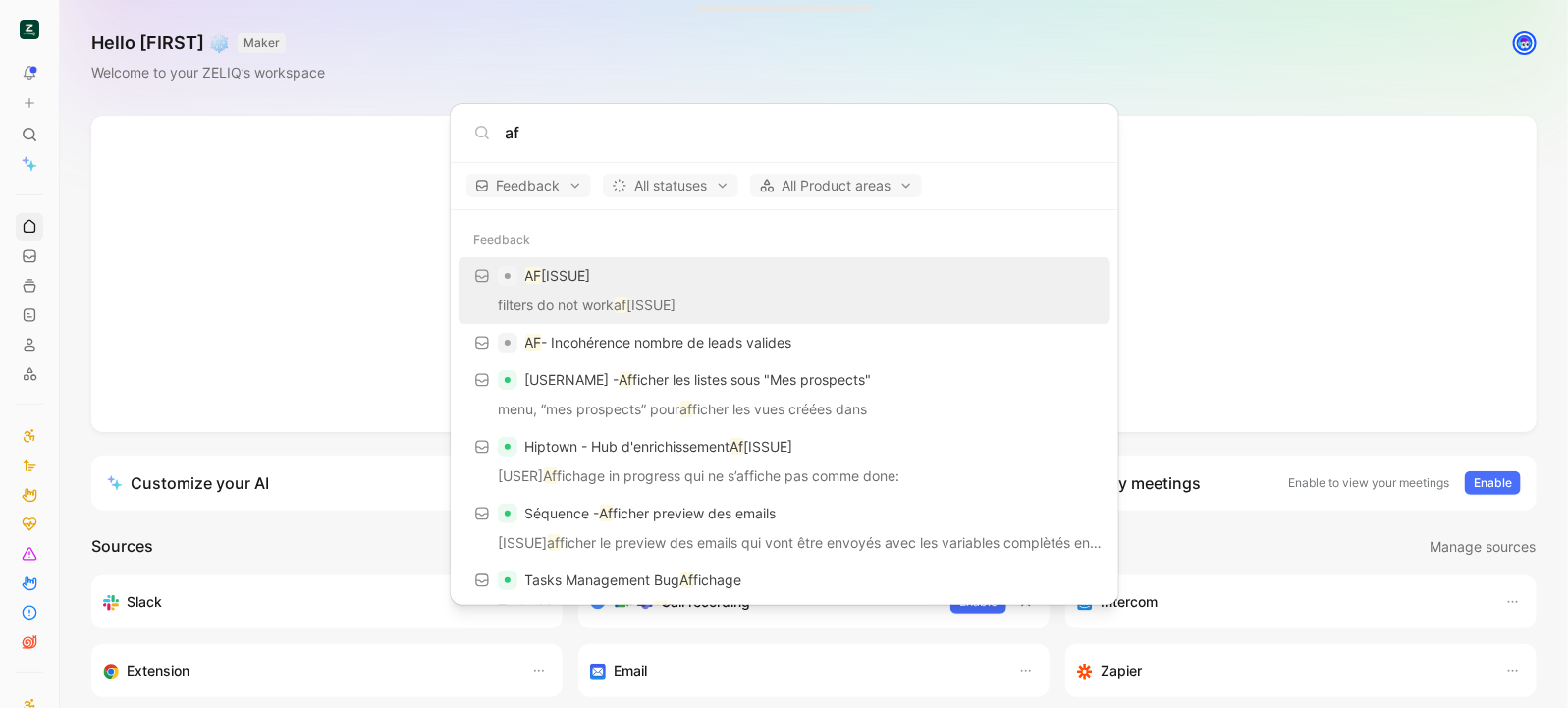 type on "af" 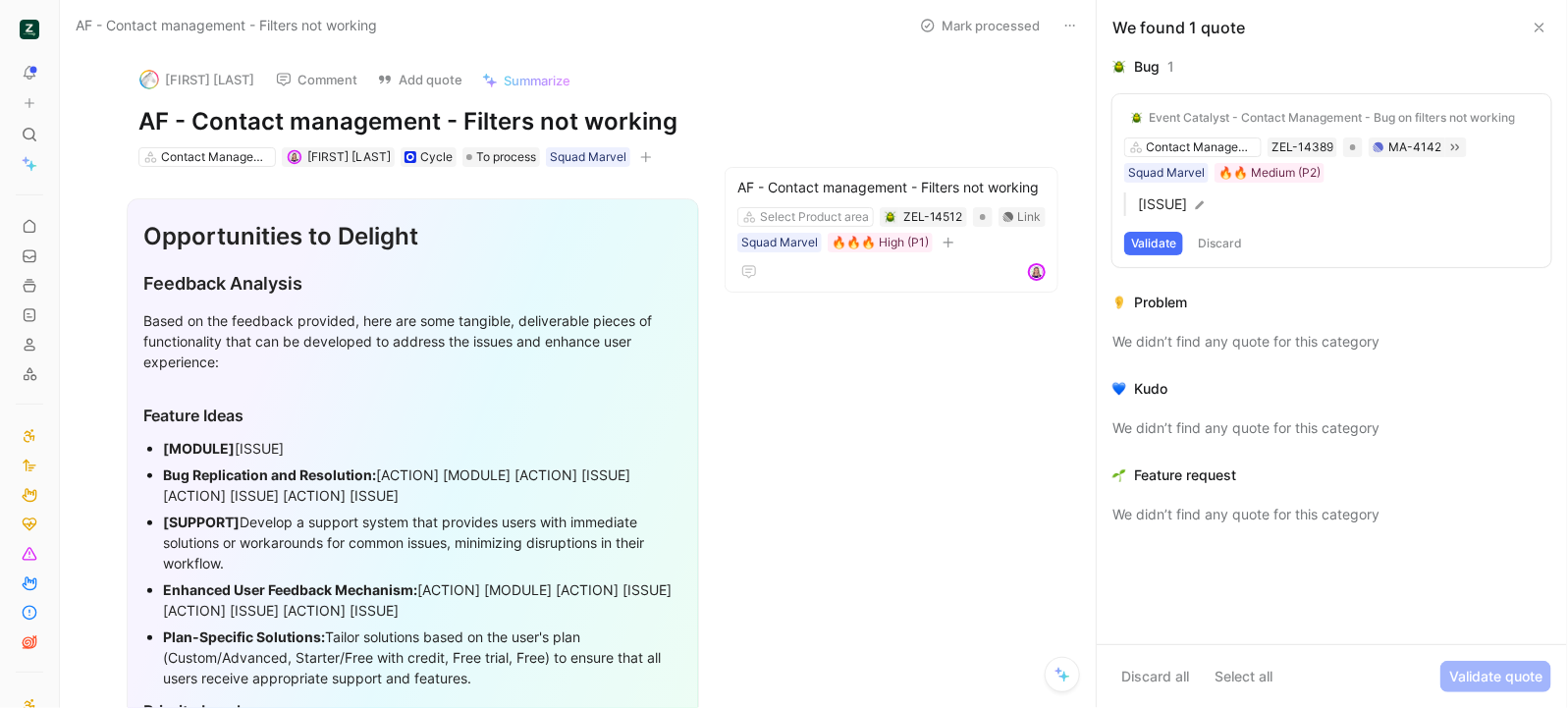 scroll, scrollTop: 2024, scrollLeft: 0, axis: vertical 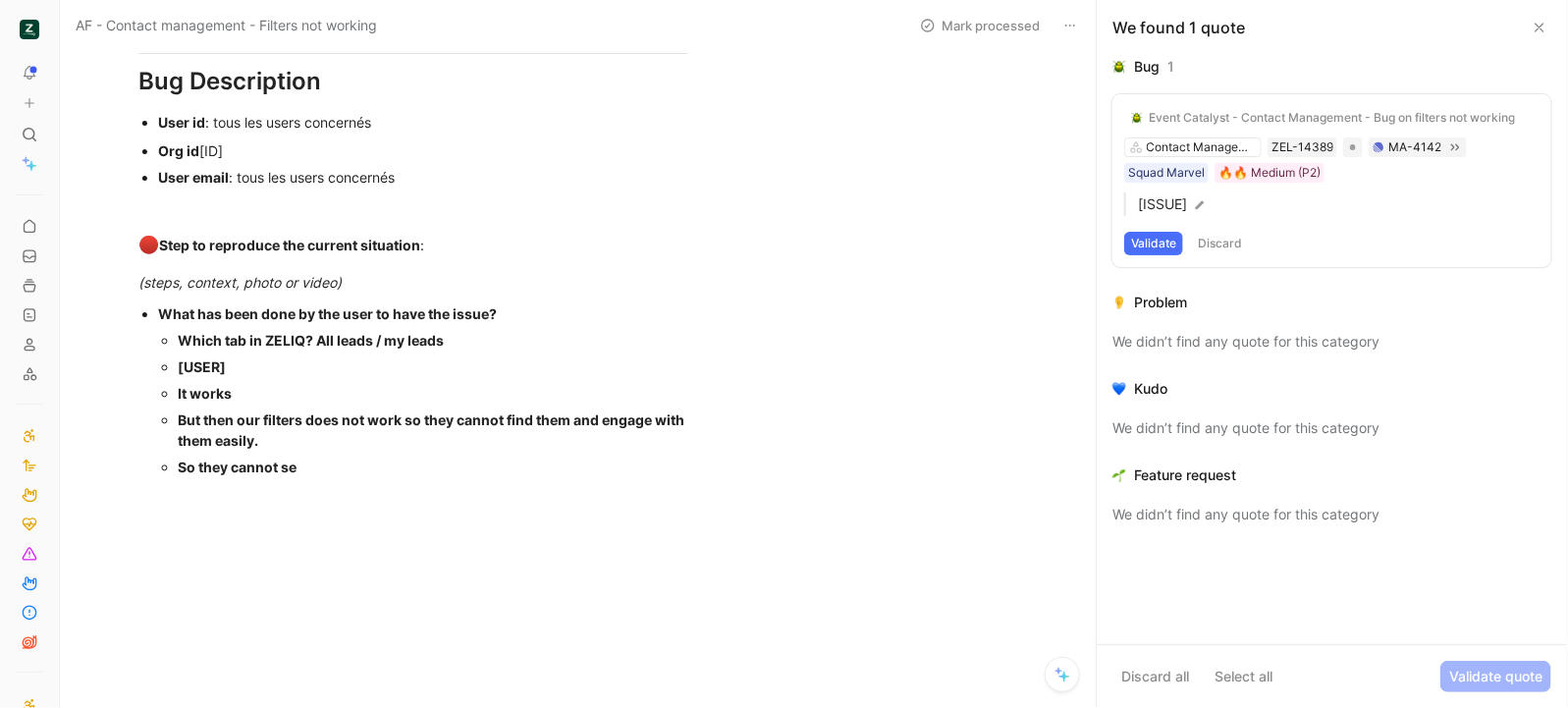click on "Opportunities to Delight Feedback Analysis Based on the feedback provided, here are some tangible, deliverable pieces of functionality that can be developed to address the issues and enhance user experience: Feature Ideas Improved Filter Functionality:  Enhance the filter system to ensure users can easily find and engage with imported contacts. This will address the issue where filters do not work after importing contacts via HS Sync. Bug Replication and Resolution:  Implement a system to quickly replicate and resolve bugs reported by multiple users, ensuring a smoother user experience and reducing the recurrence of similar issues. Comprehensive User Support:  Develop a support system that provides users with immediate solutions or workarounds for common issues, minimizing disruptions in their workflow. Enhanced User Feedback Mechanism:  Create a more robust feedback mechanism that allows users to report issues easily and track the status of their reports, fostering transparency and trust. Priority Levels  :" at bounding box center [412, -640] 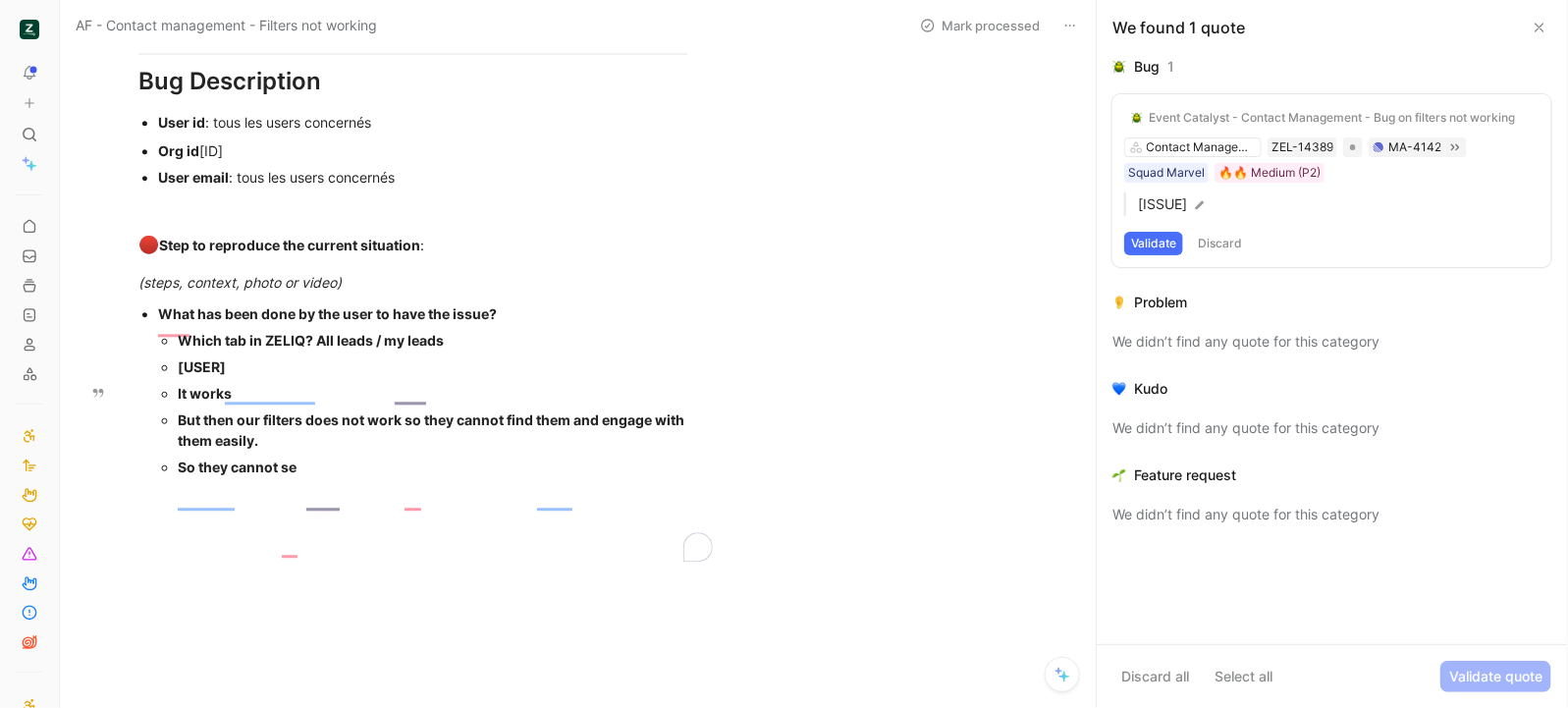 drag, startPoint x: 422, startPoint y: 467, endPoint x: 286, endPoint y: 475, distance: 136.23509 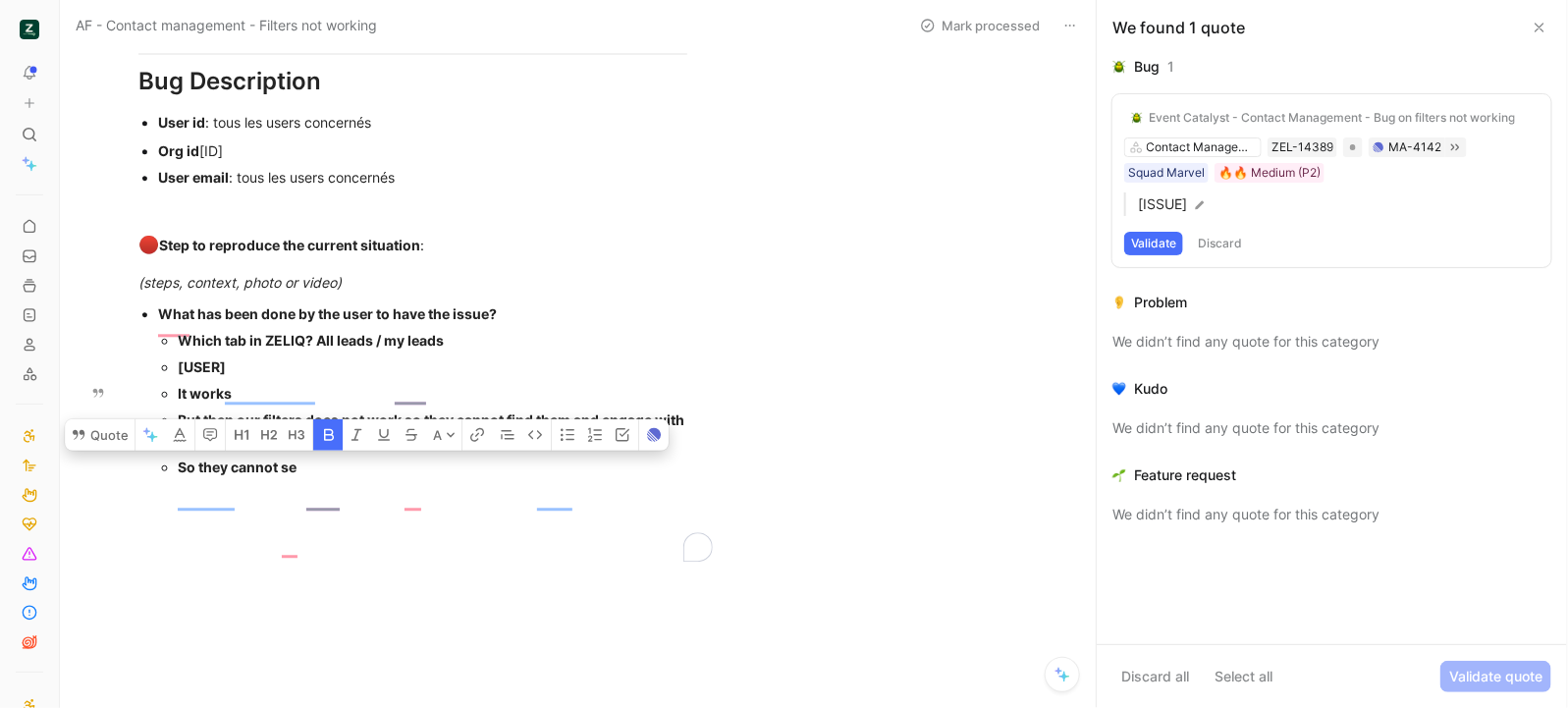 click on "It works" at bounding box center (432, 393) 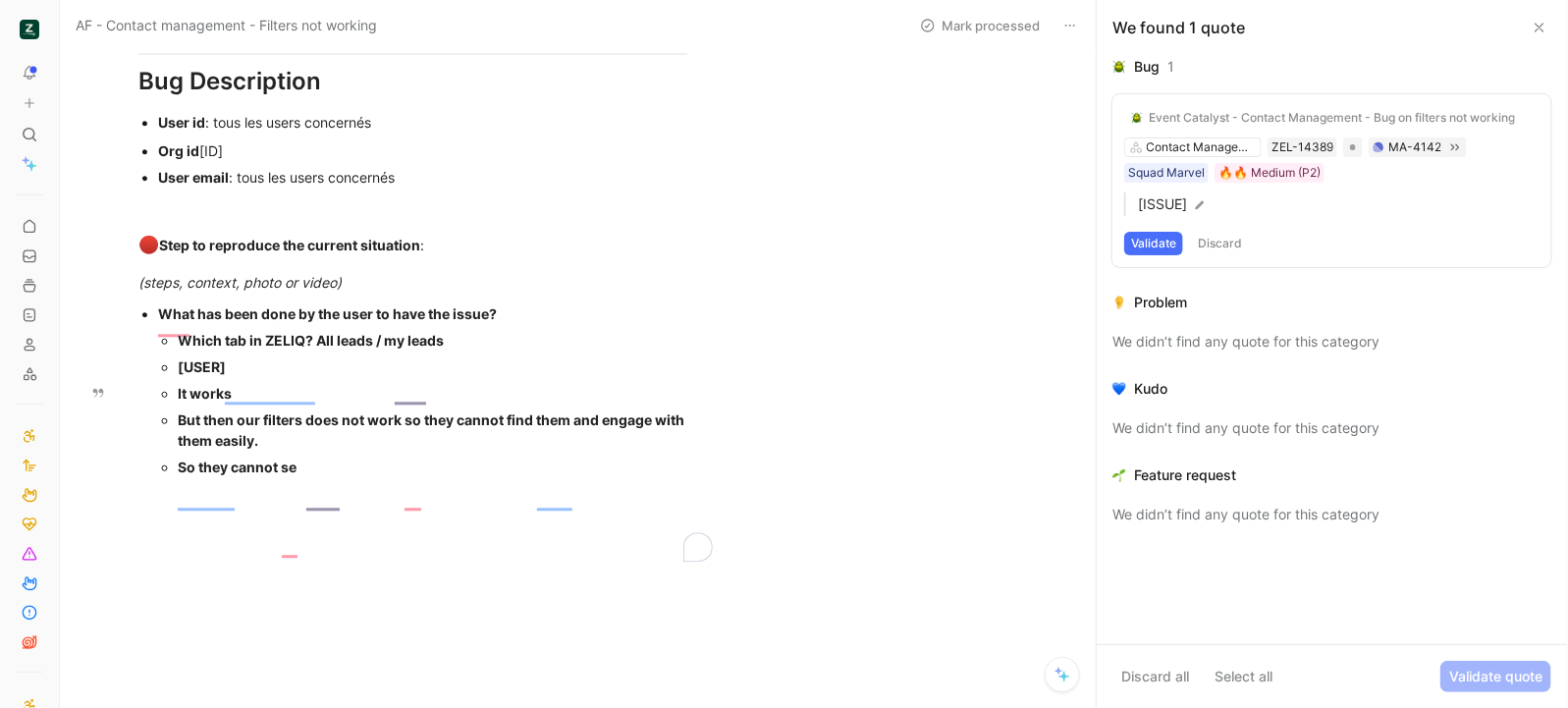 click on "So they cannot se" at bounding box center (432, 466) 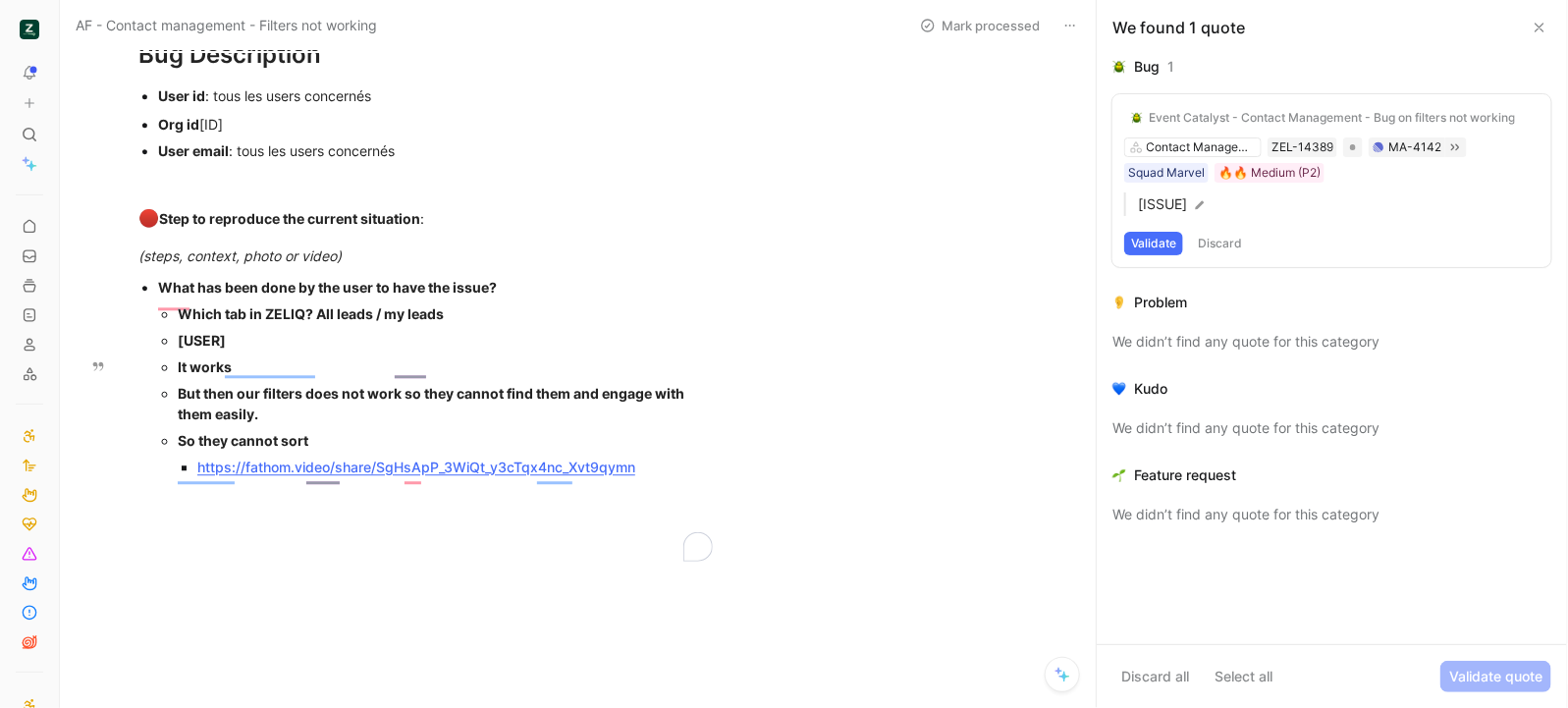click at bounding box center [412, 602] 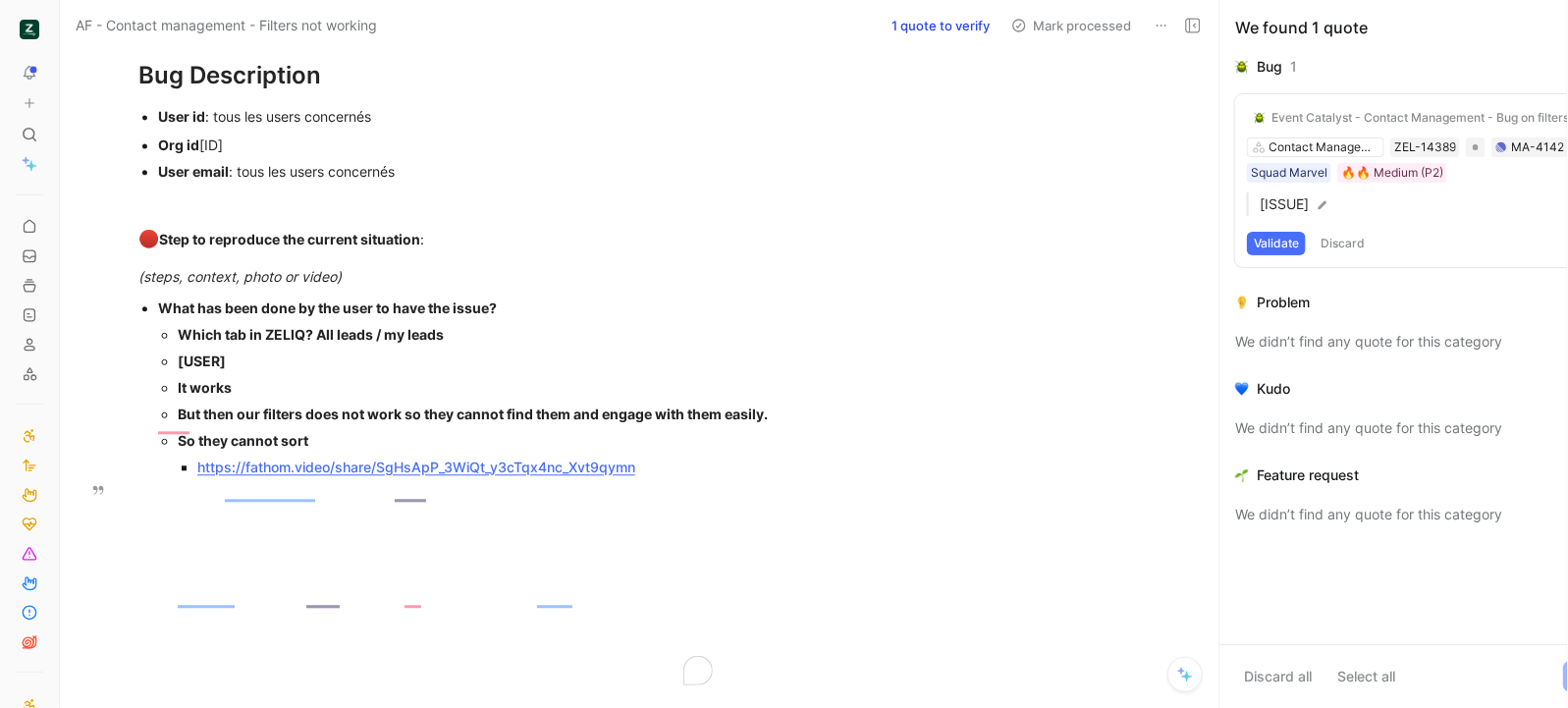 scroll, scrollTop: 1879, scrollLeft: 0, axis: vertical 